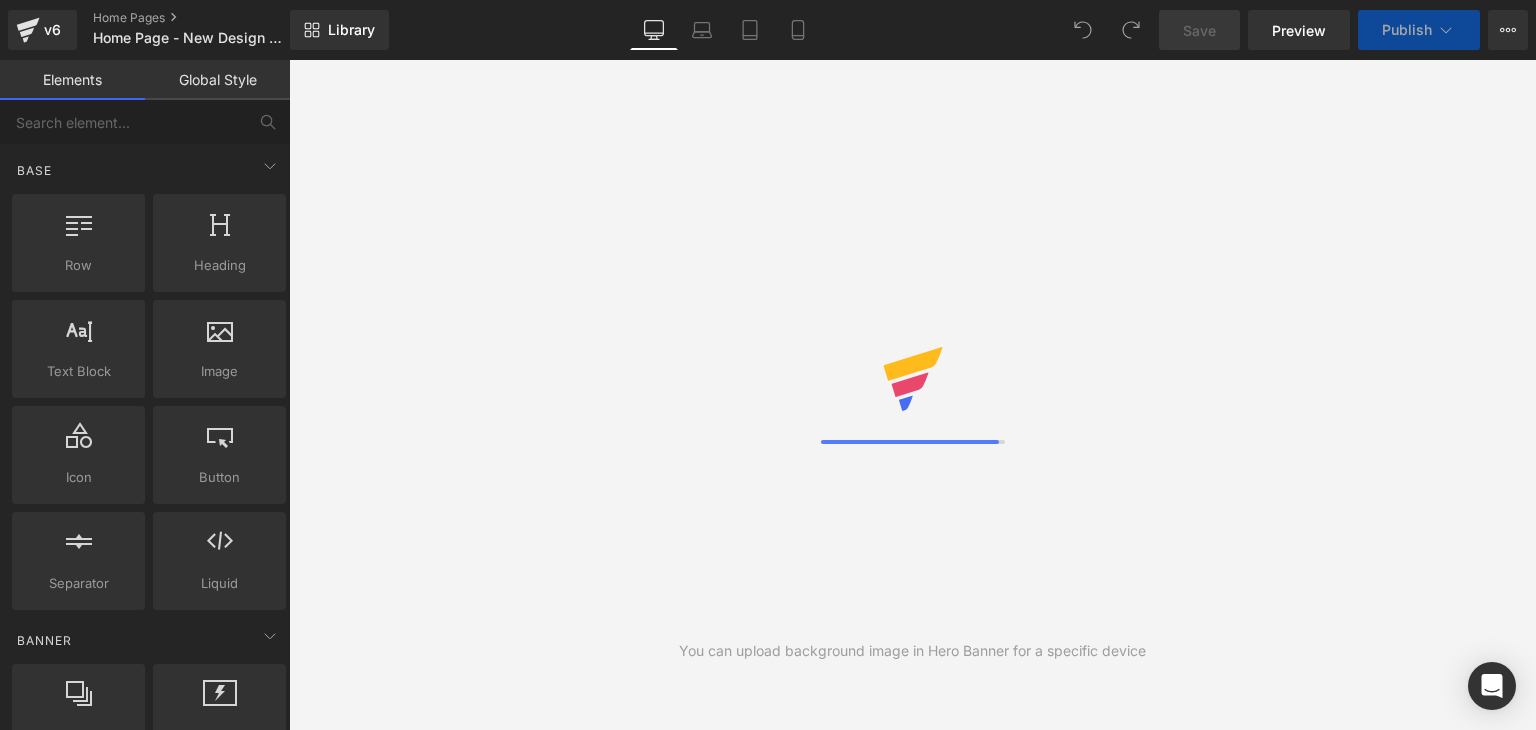 scroll, scrollTop: 0, scrollLeft: 0, axis: both 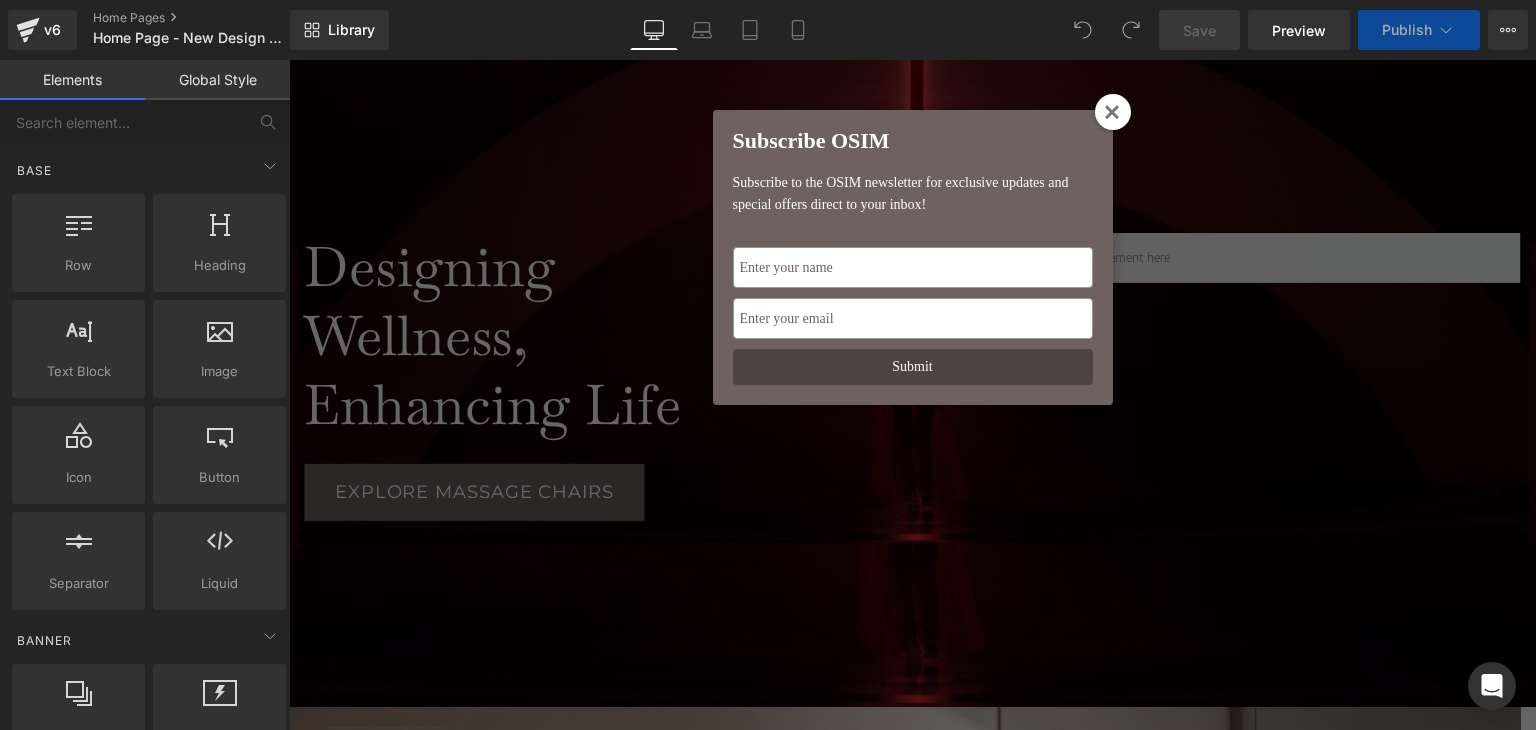 click at bounding box center (1113, 113) 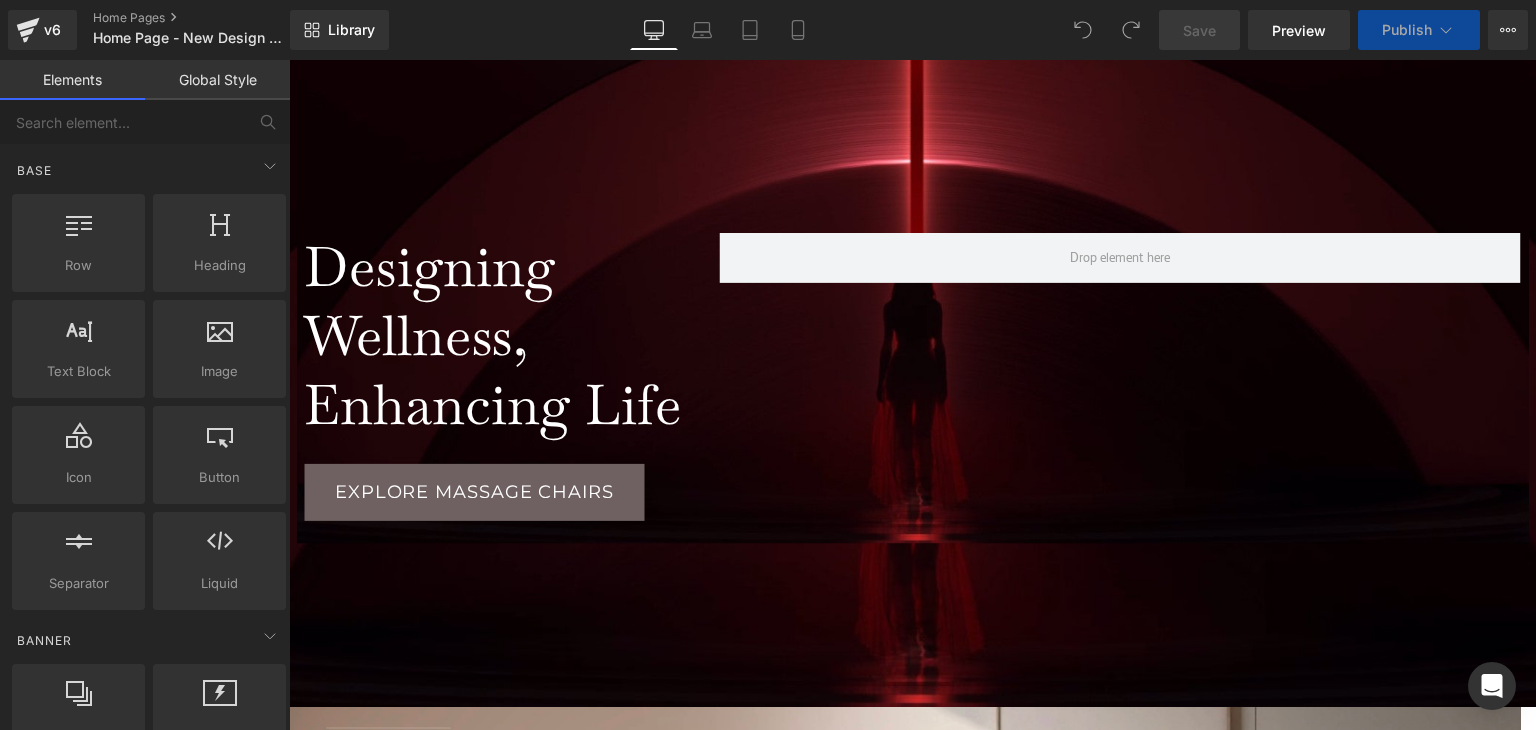 scroll, scrollTop: 9, scrollLeft: 10, axis: both 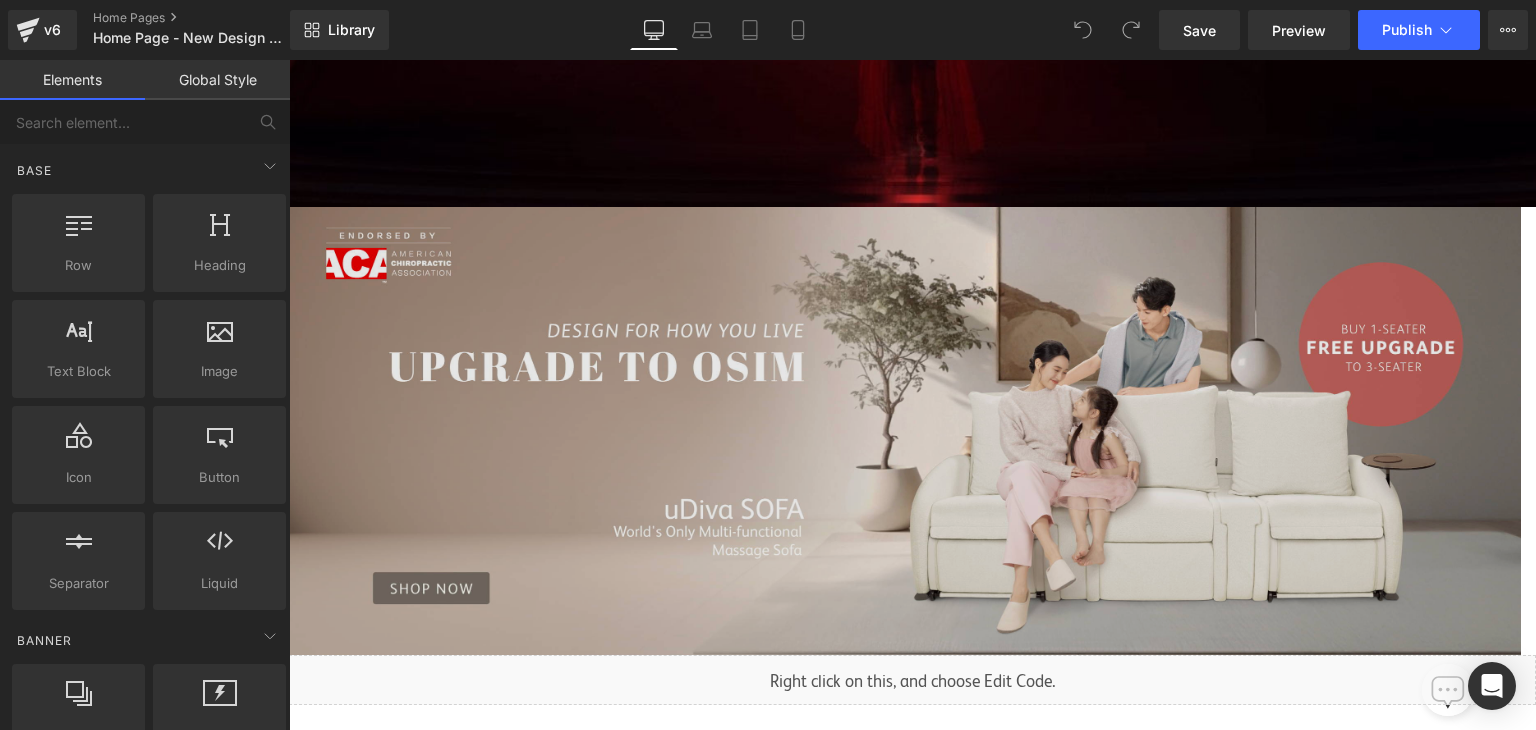 click at bounding box center (905, 431) 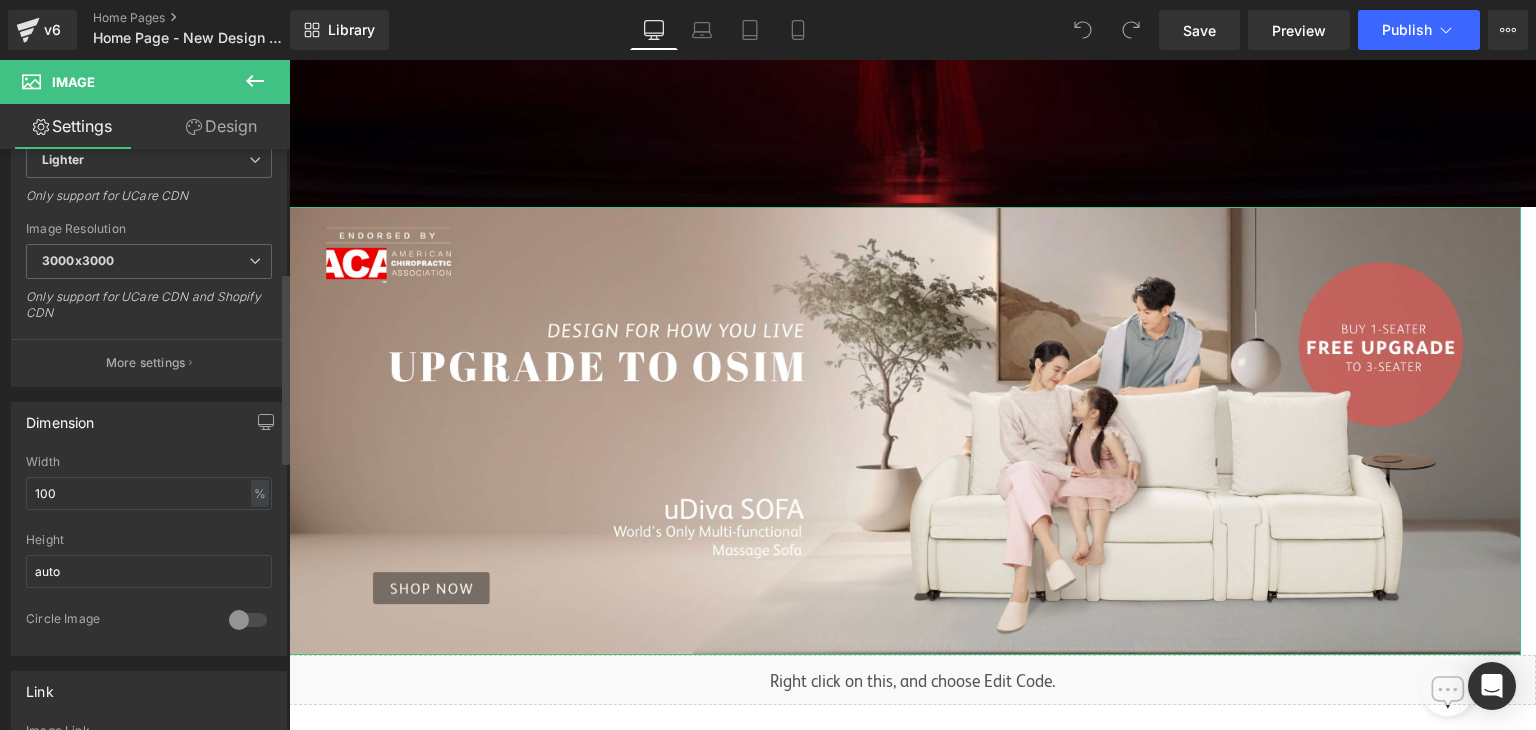 scroll, scrollTop: 466, scrollLeft: 0, axis: vertical 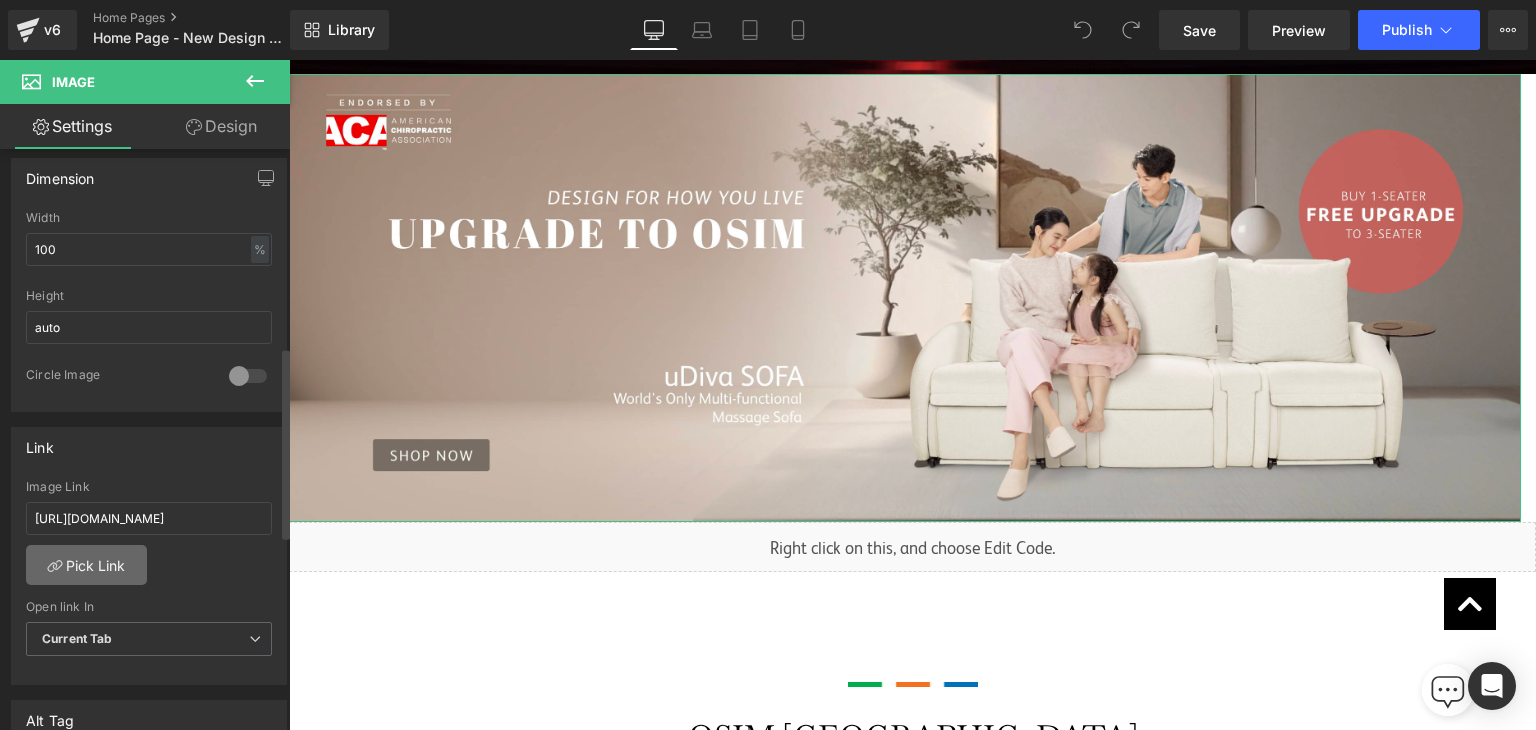 click on "Pick Link" at bounding box center (86, 565) 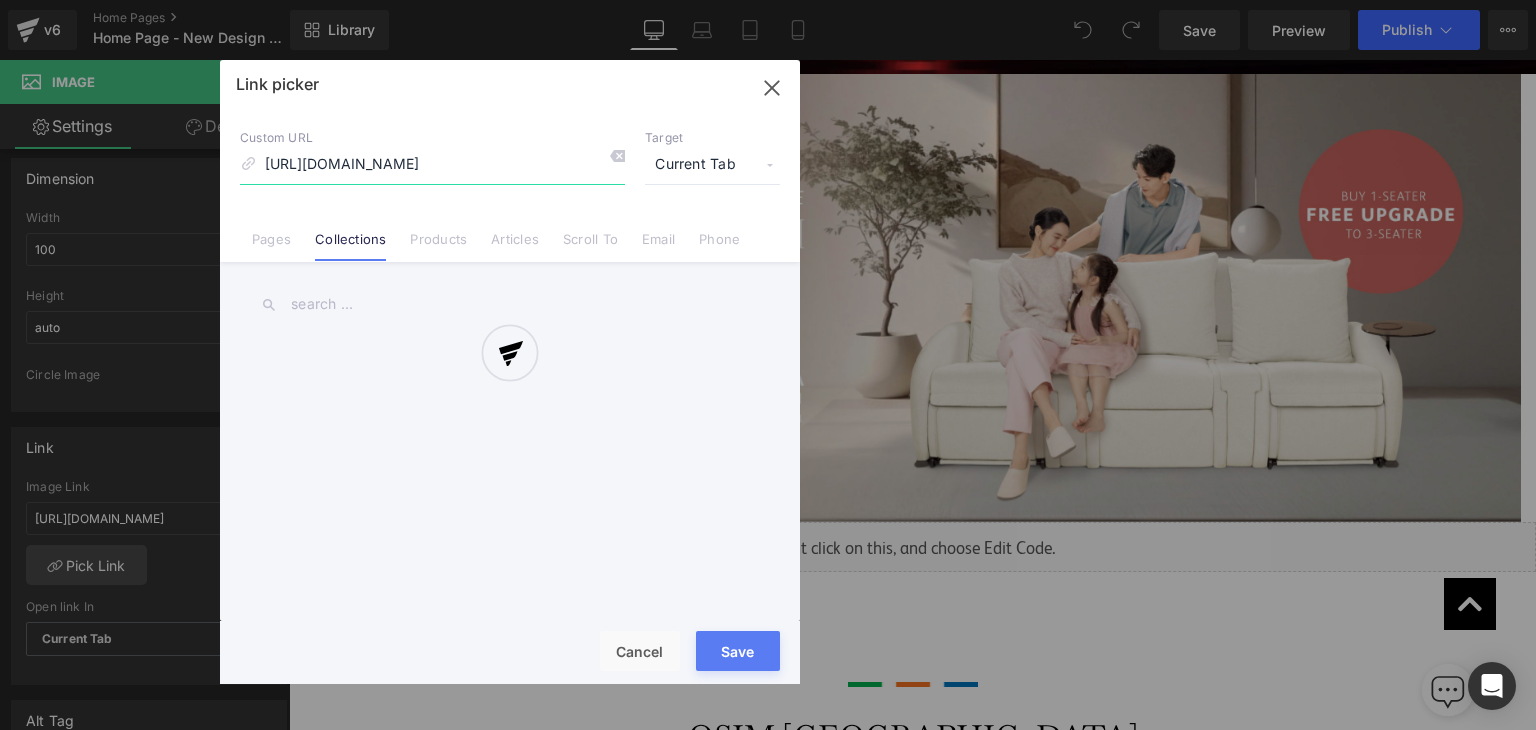 scroll, scrollTop: 0, scrollLeft: 42, axis: horizontal 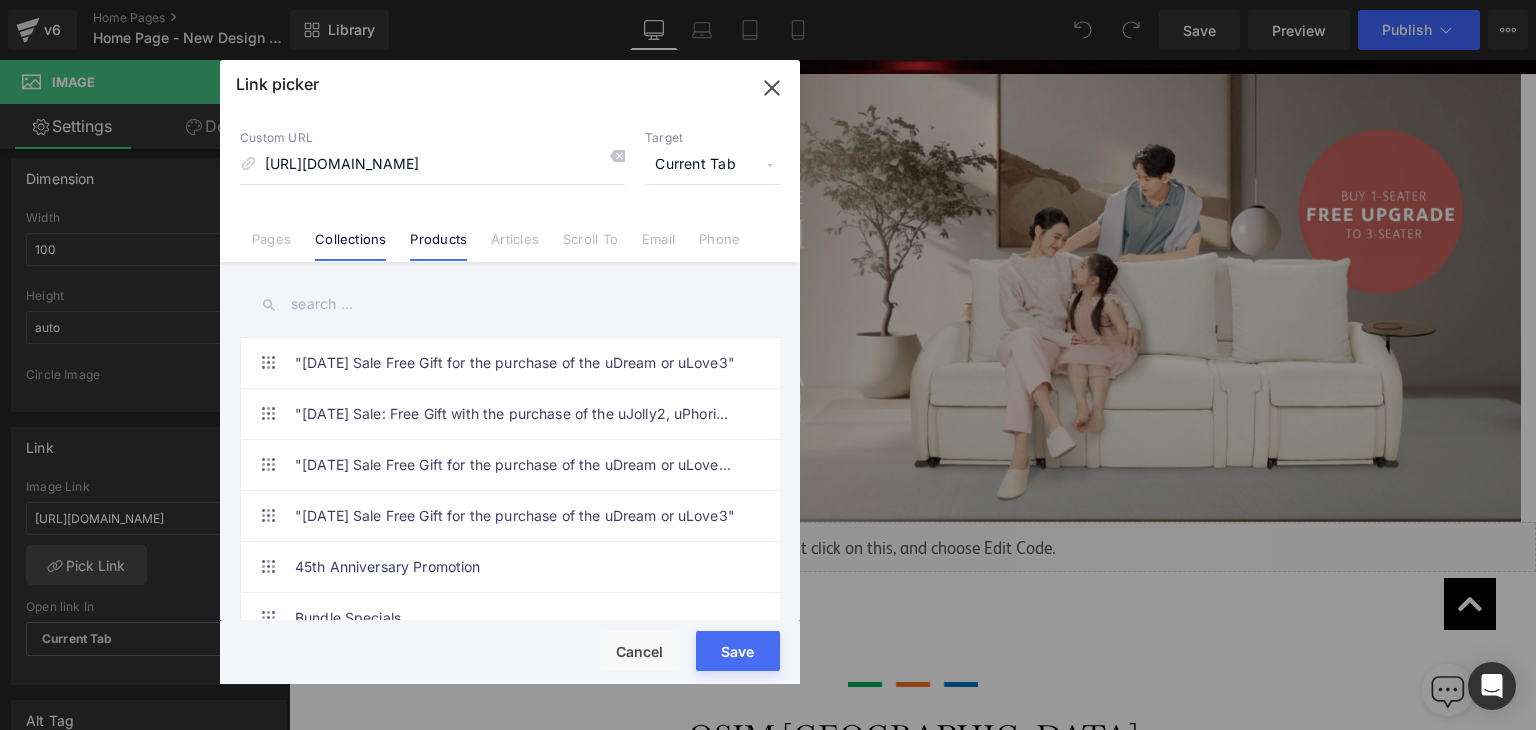 click on "Products" at bounding box center (438, 246) 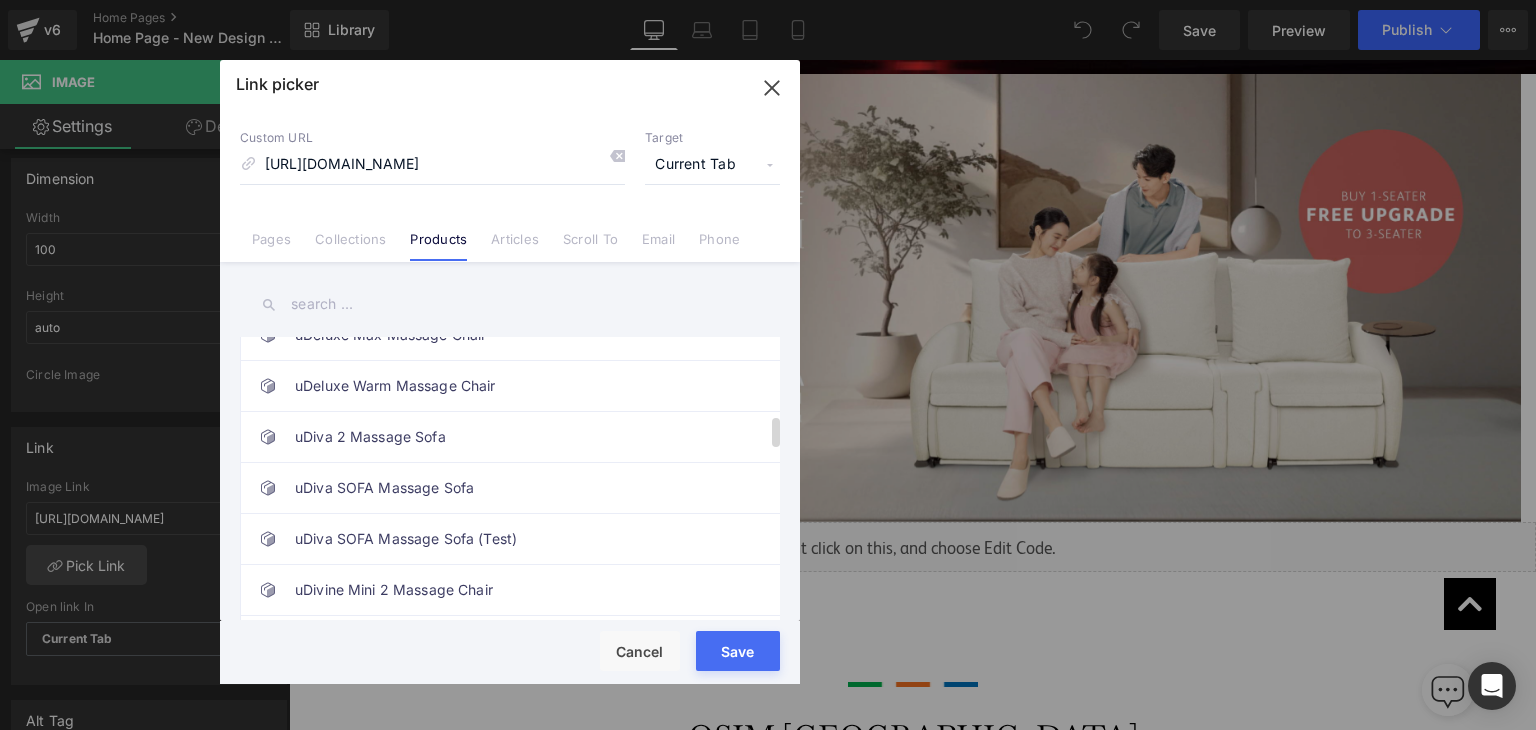 scroll, scrollTop: 900, scrollLeft: 0, axis: vertical 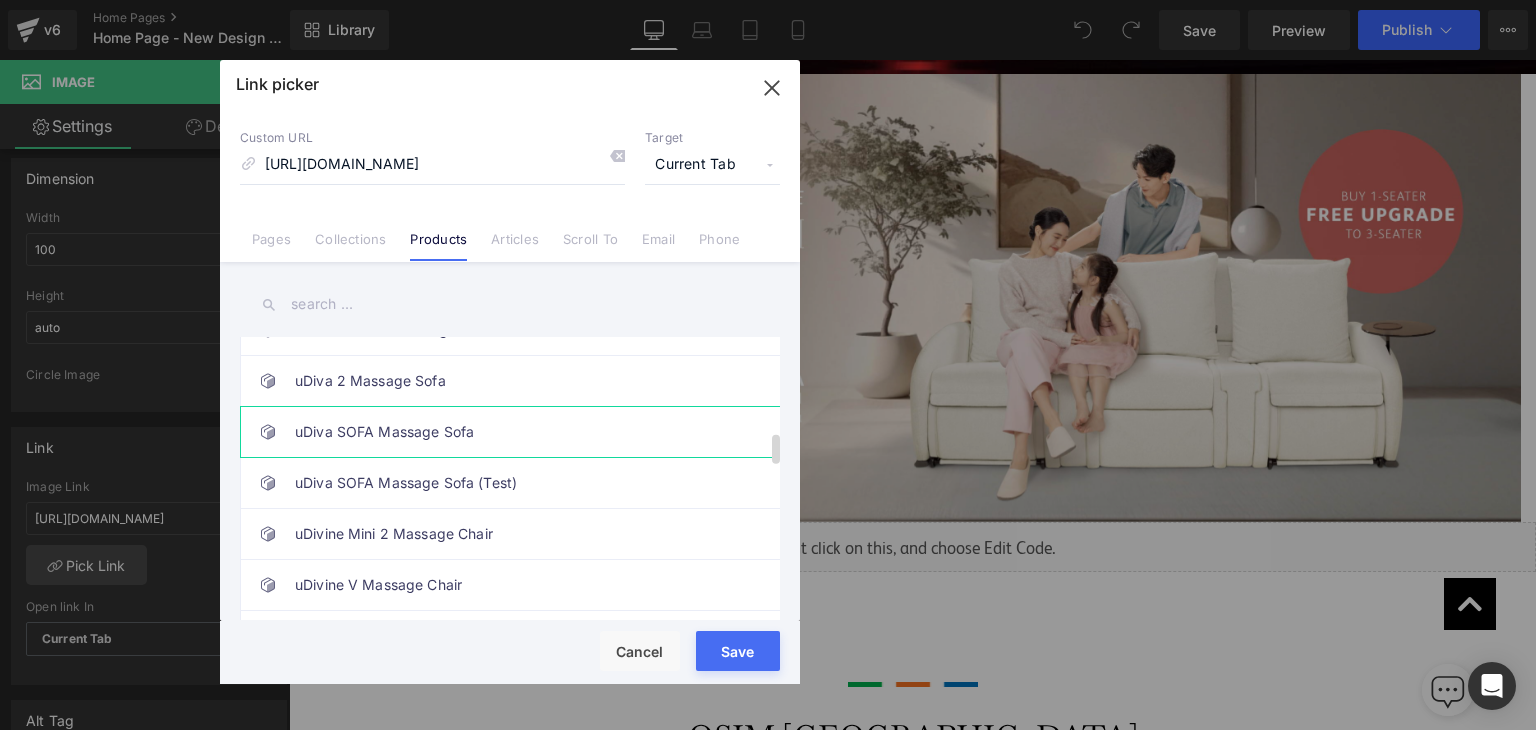 click on "uDiva SOFA Massage Sofa" at bounding box center (515, 432) 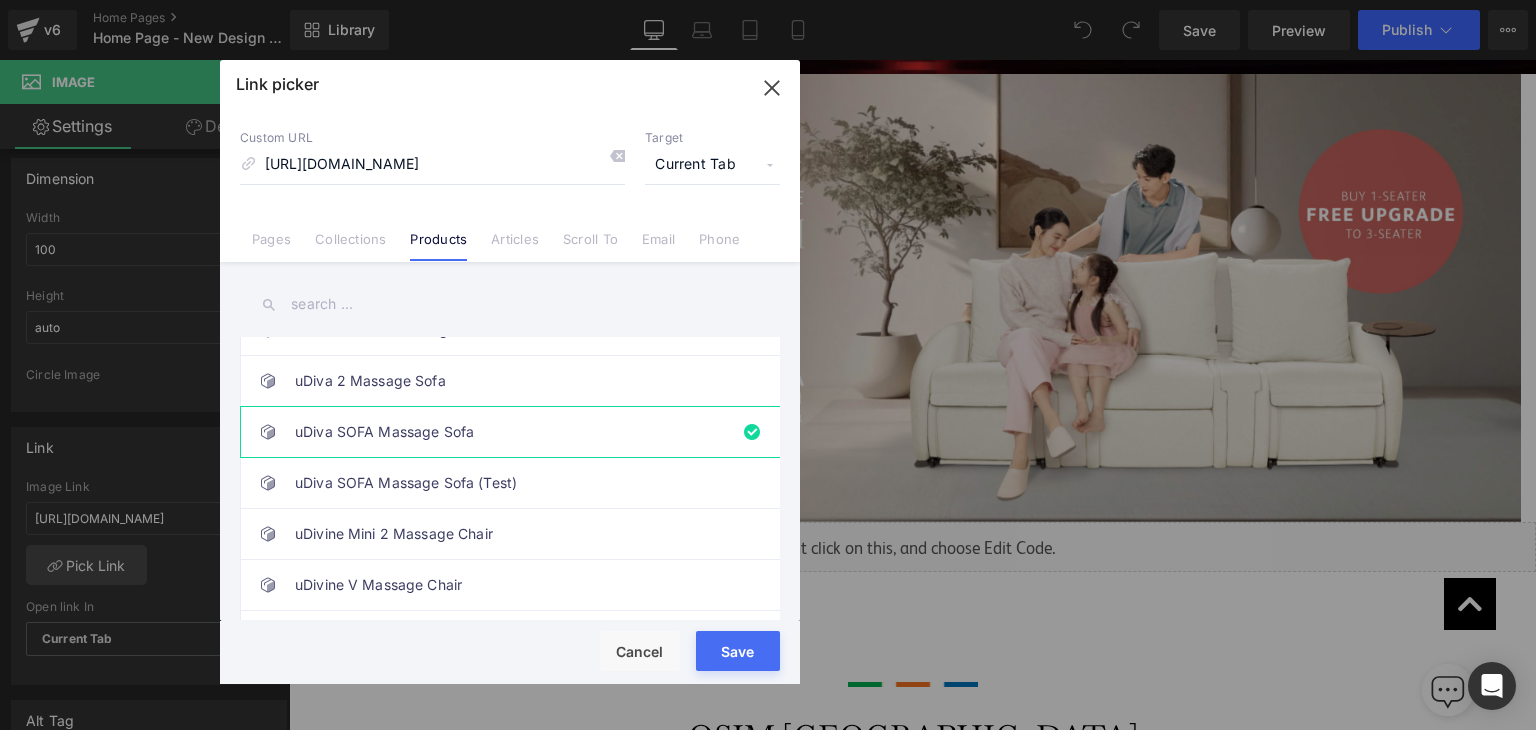 click on "Loading Product Data" at bounding box center [768, 651] 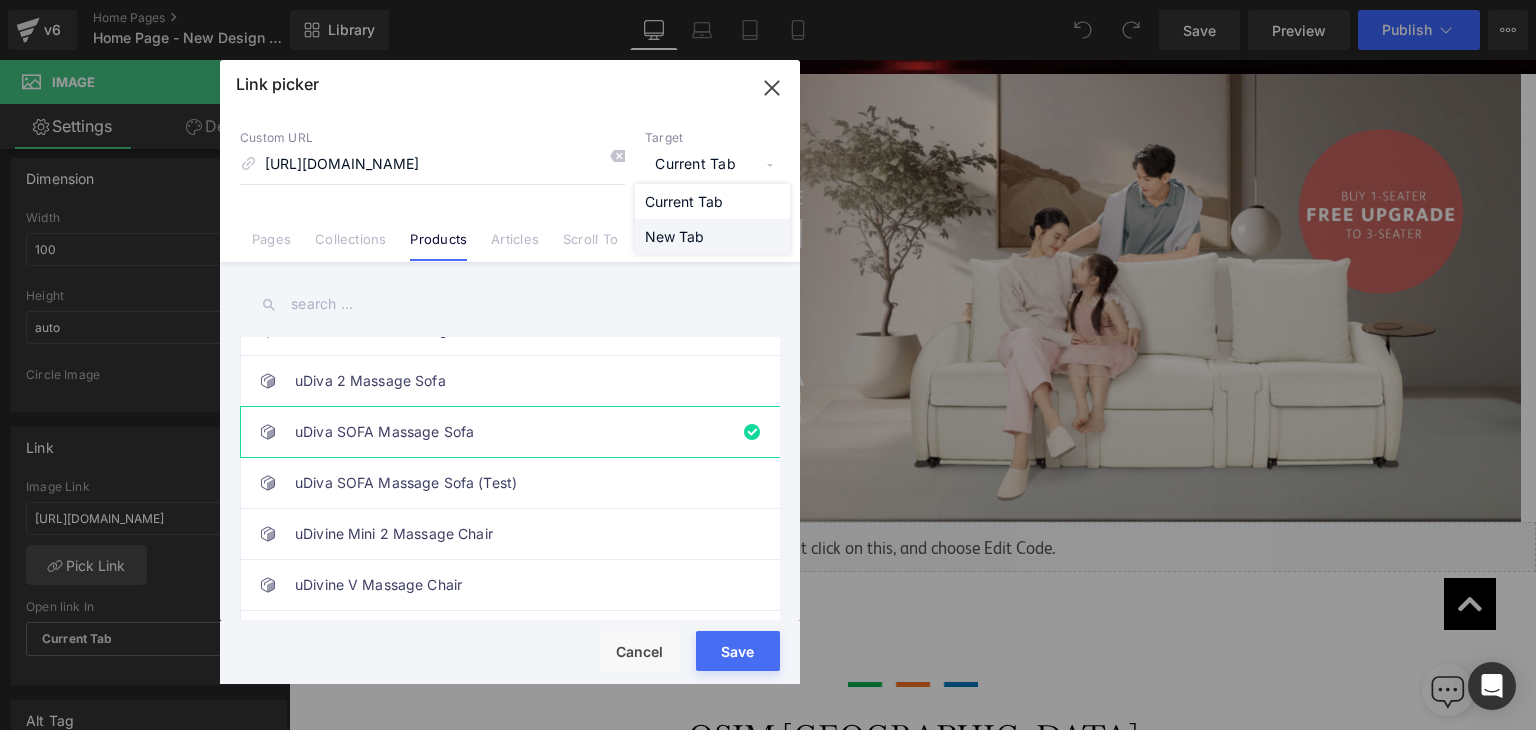 click on "New Tab" at bounding box center (712, 236) 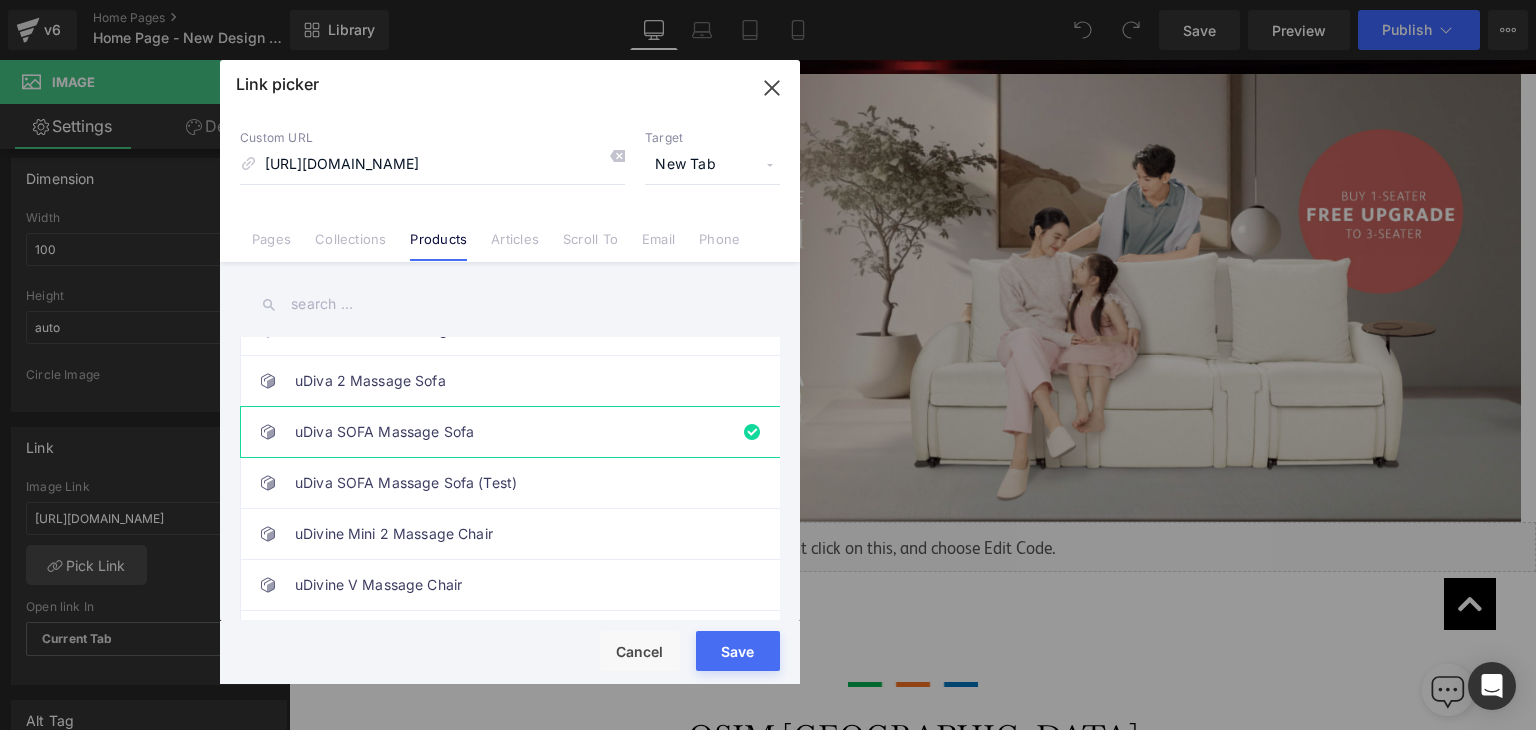 click on "Save" at bounding box center (738, 651) 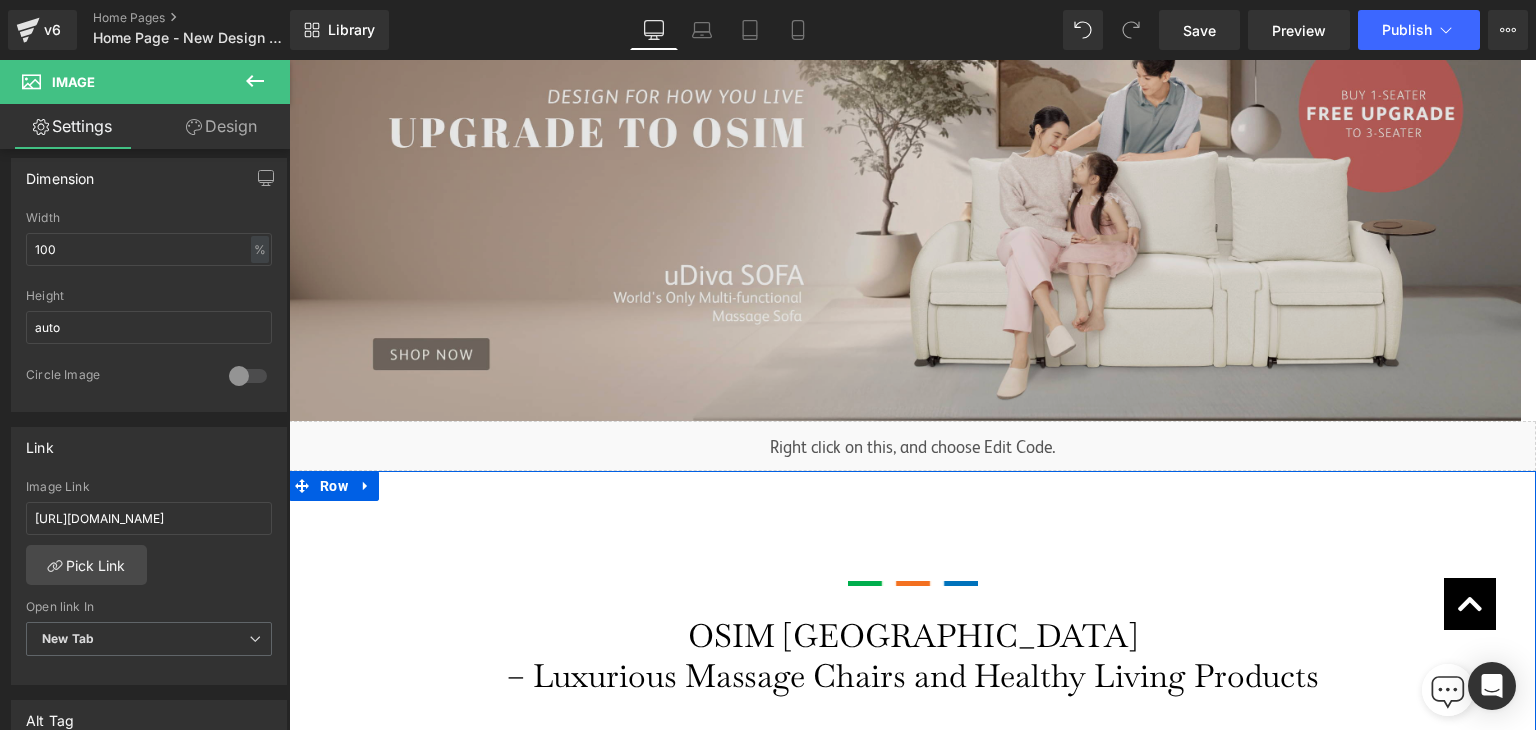 scroll, scrollTop: 766, scrollLeft: 0, axis: vertical 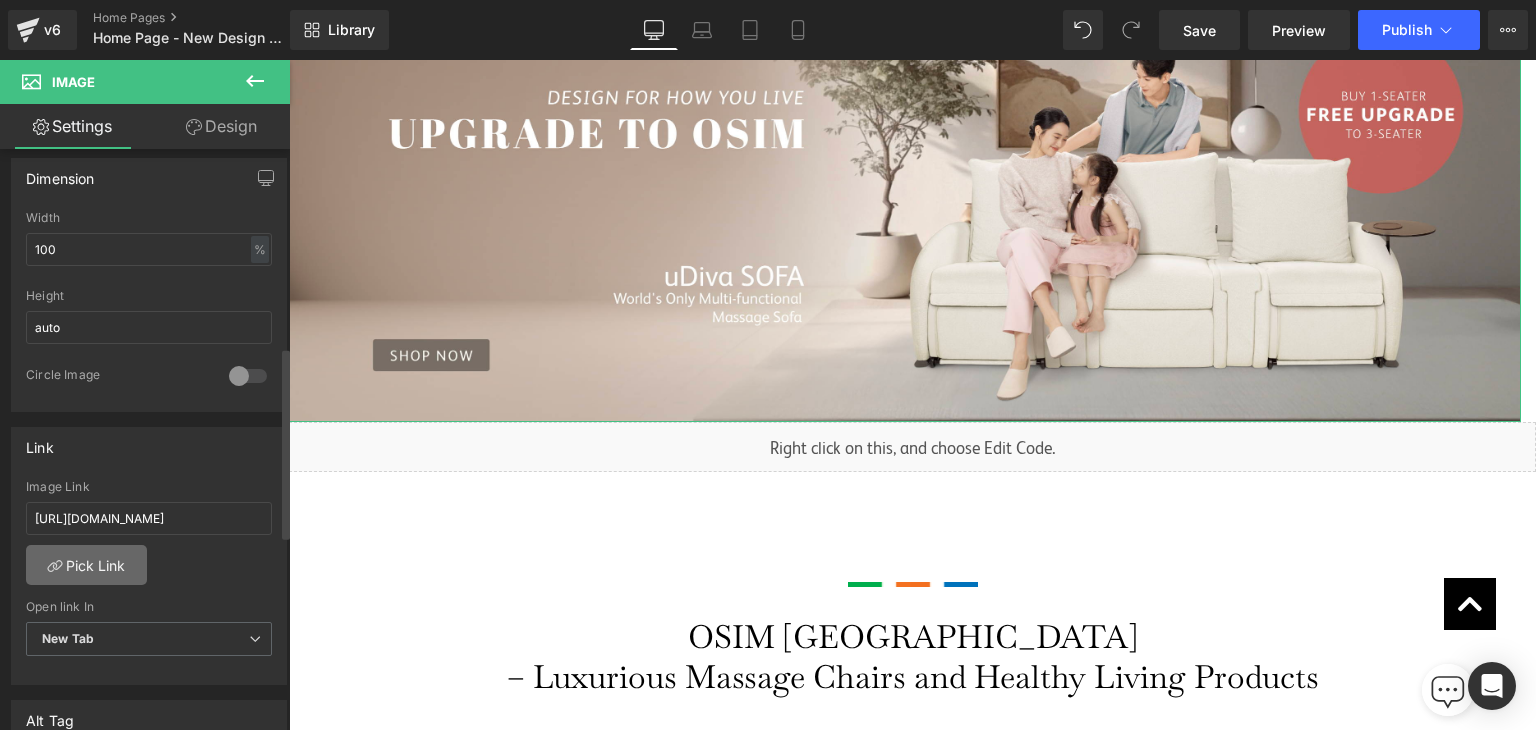 click on "Pick Link" at bounding box center (86, 565) 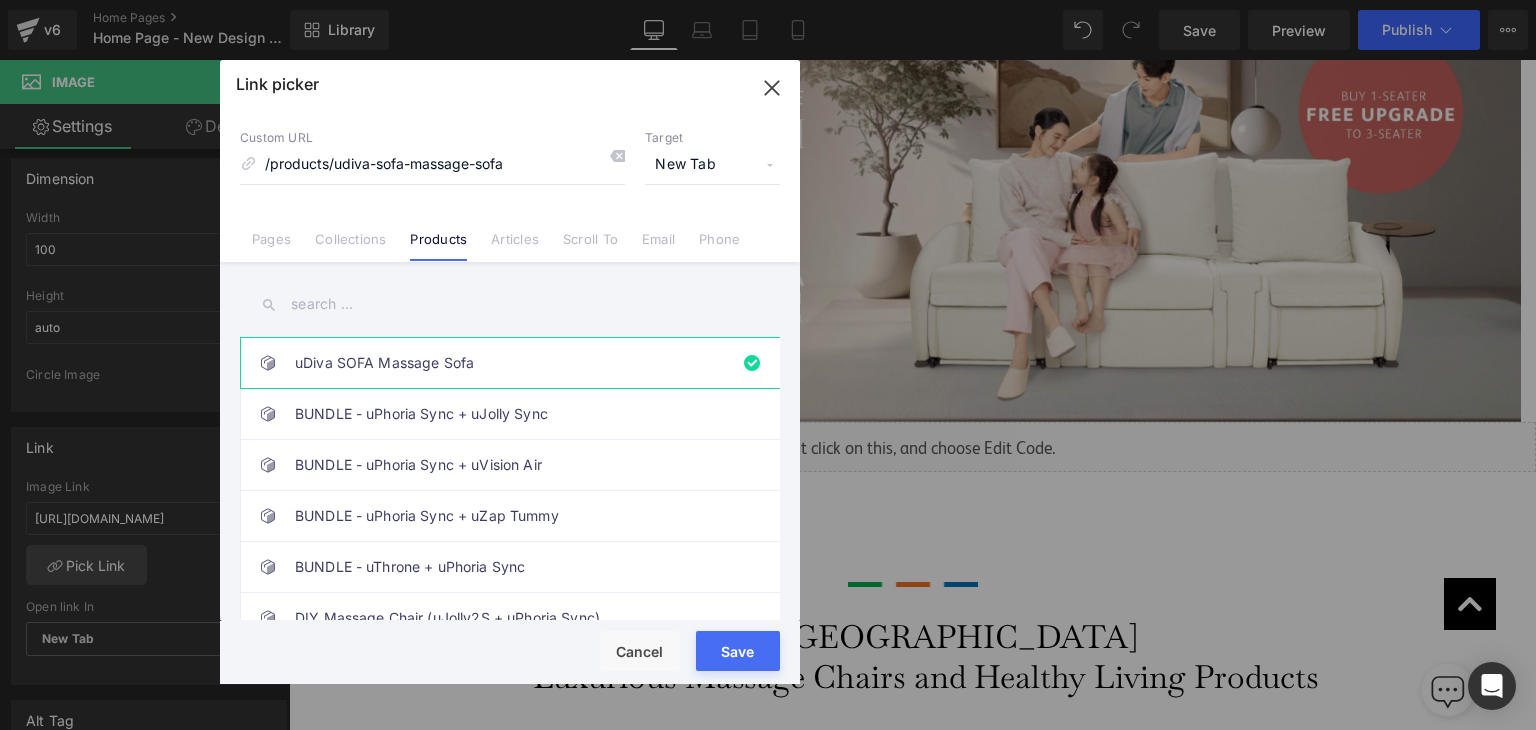 click on "New Tab" at bounding box center [712, 165] 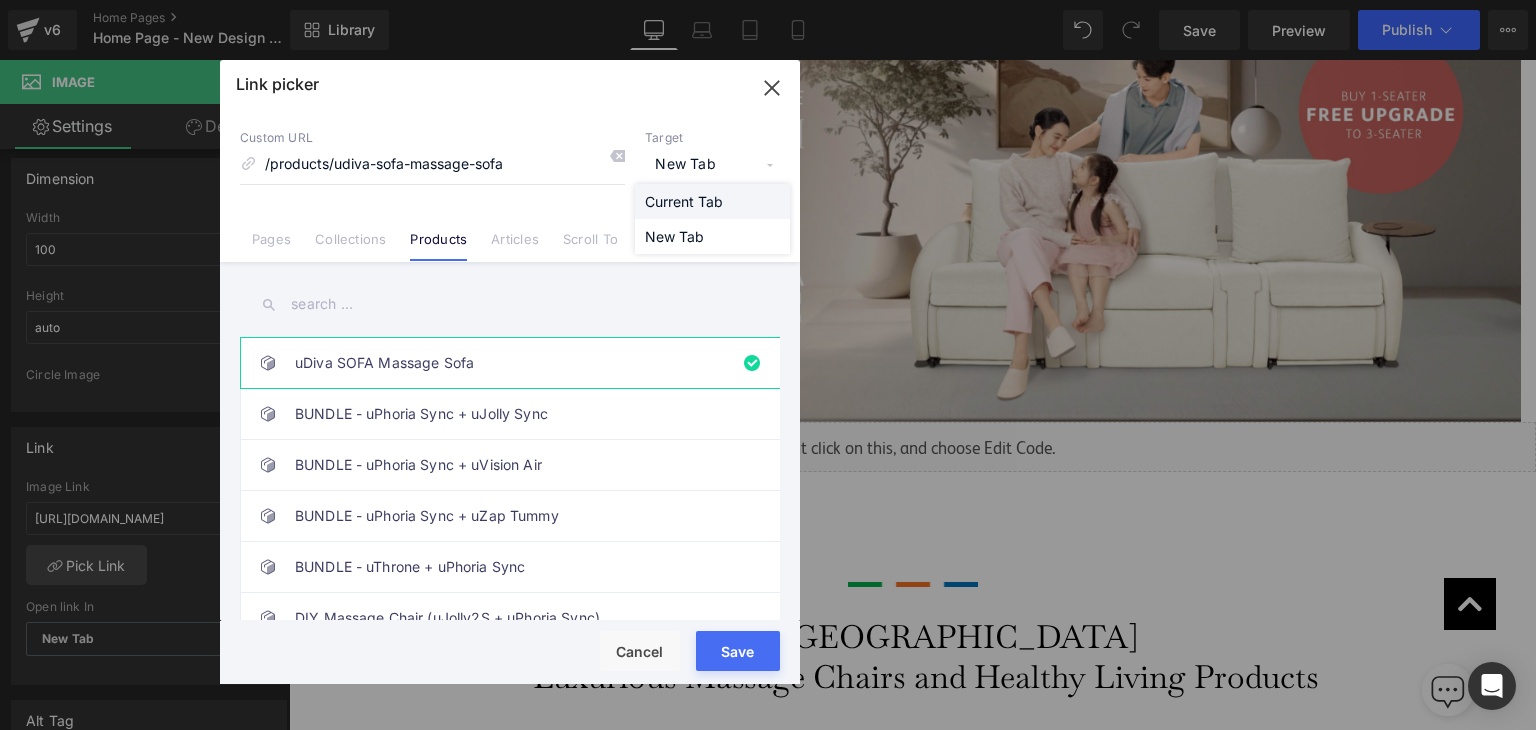 click on "Current Tab" at bounding box center [712, 201] 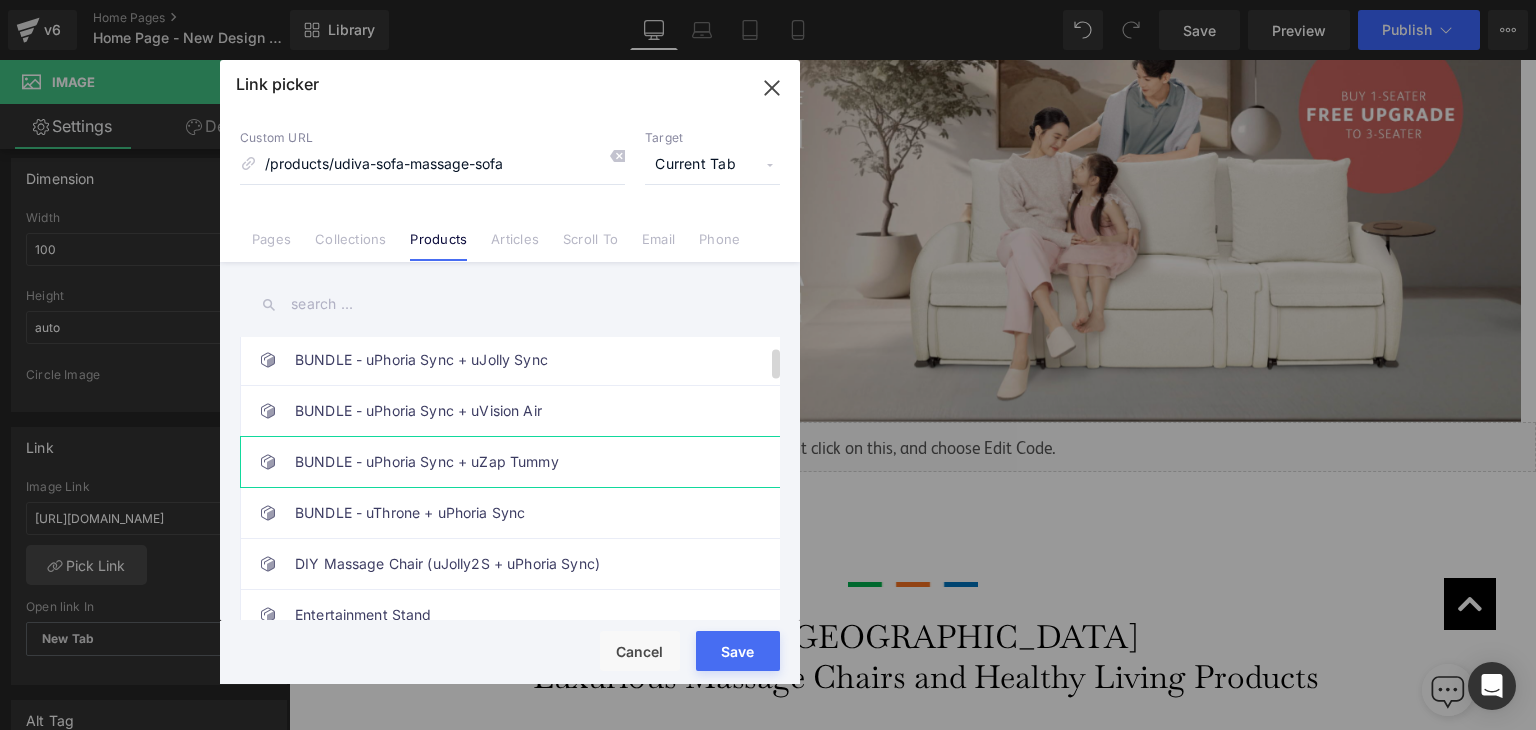 scroll, scrollTop: 100, scrollLeft: 0, axis: vertical 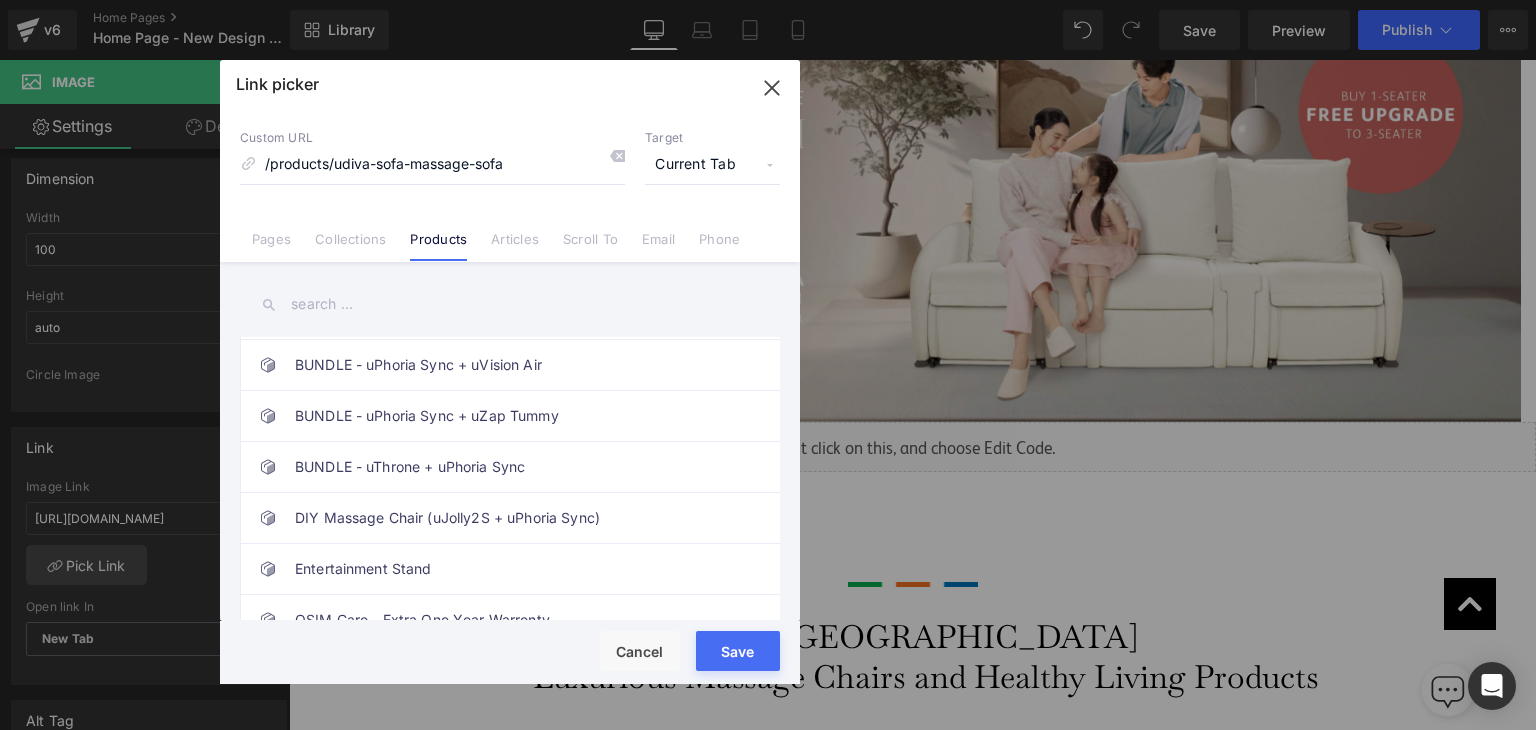 click on "Loading Product Data" at bounding box center (768, 651) 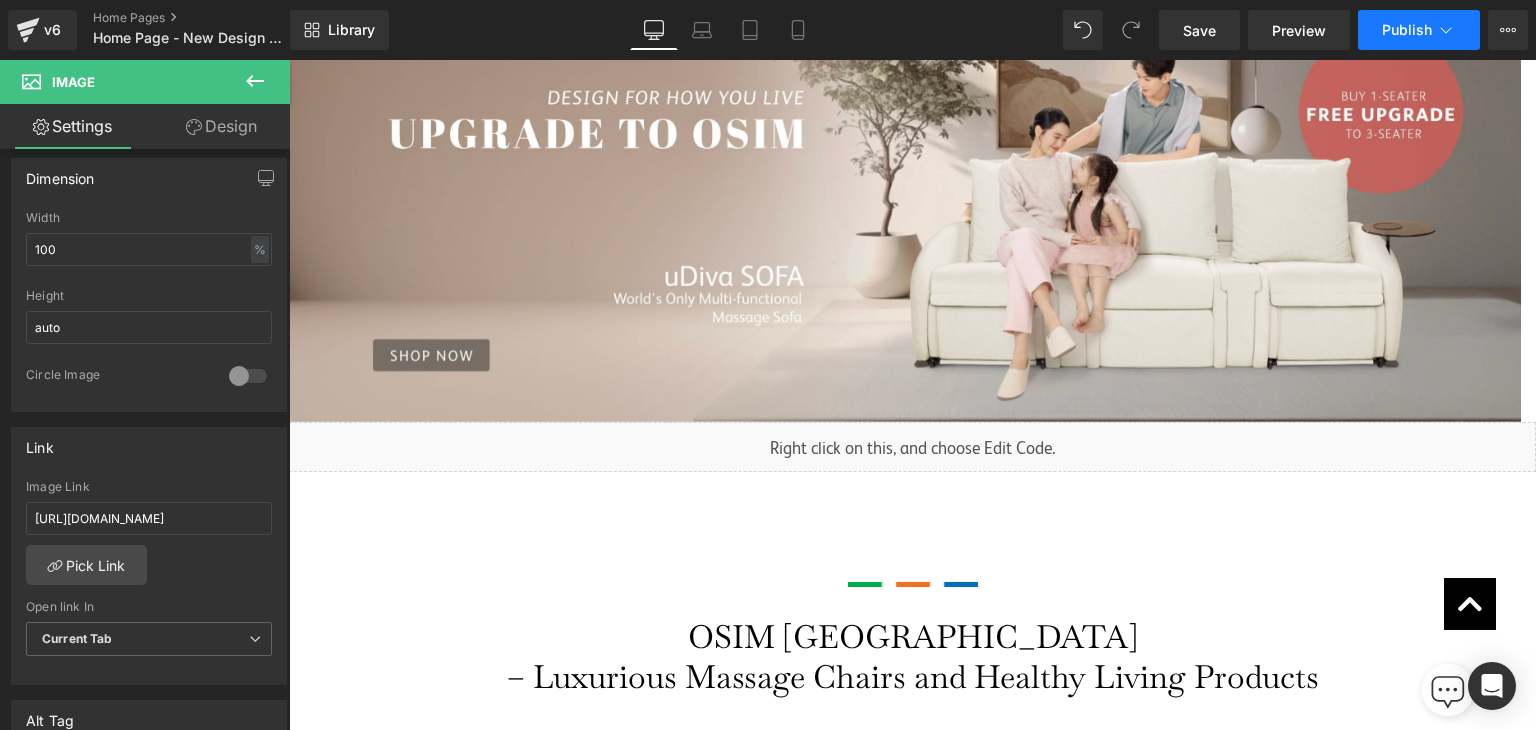 click on "Publish" at bounding box center [1419, 30] 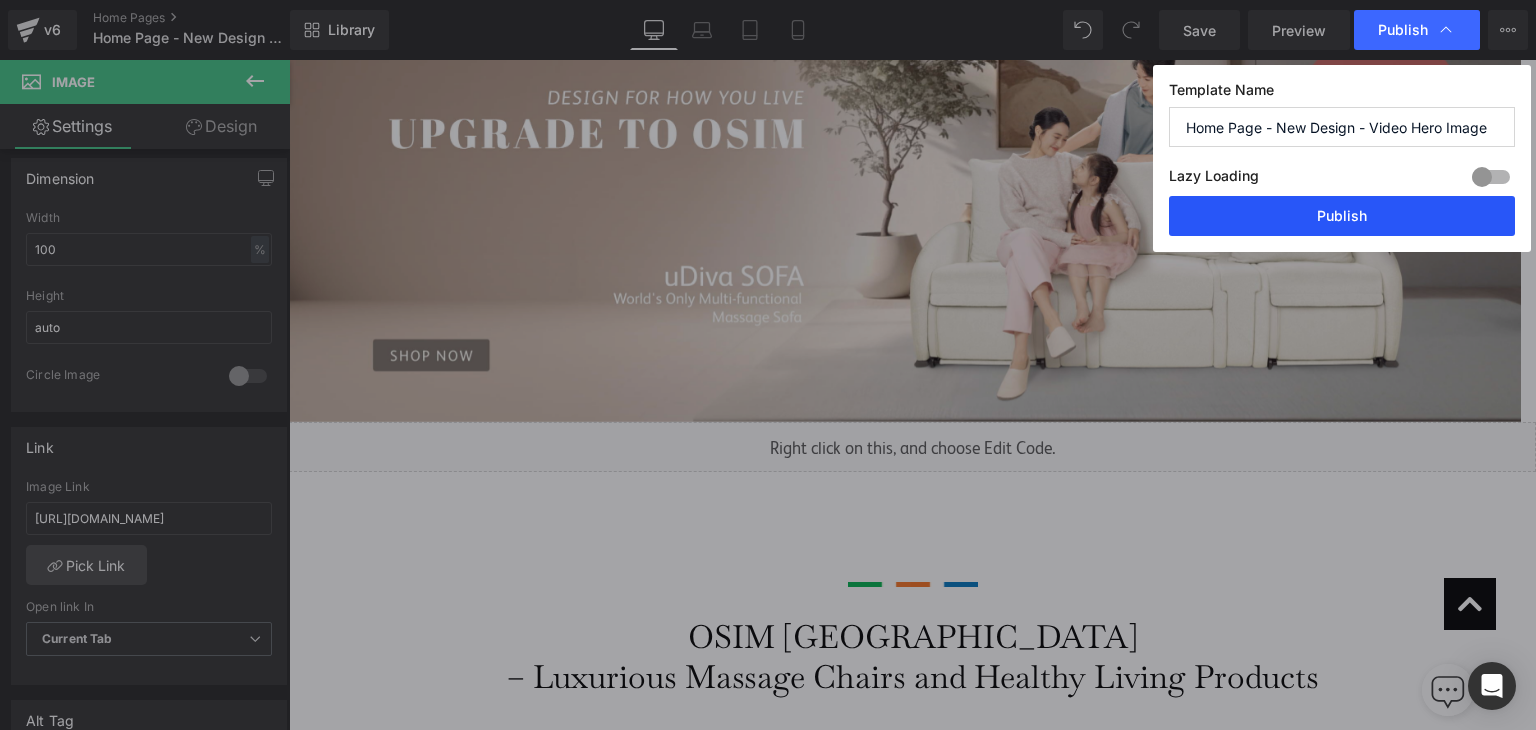 click on "Publish" at bounding box center [1342, 216] 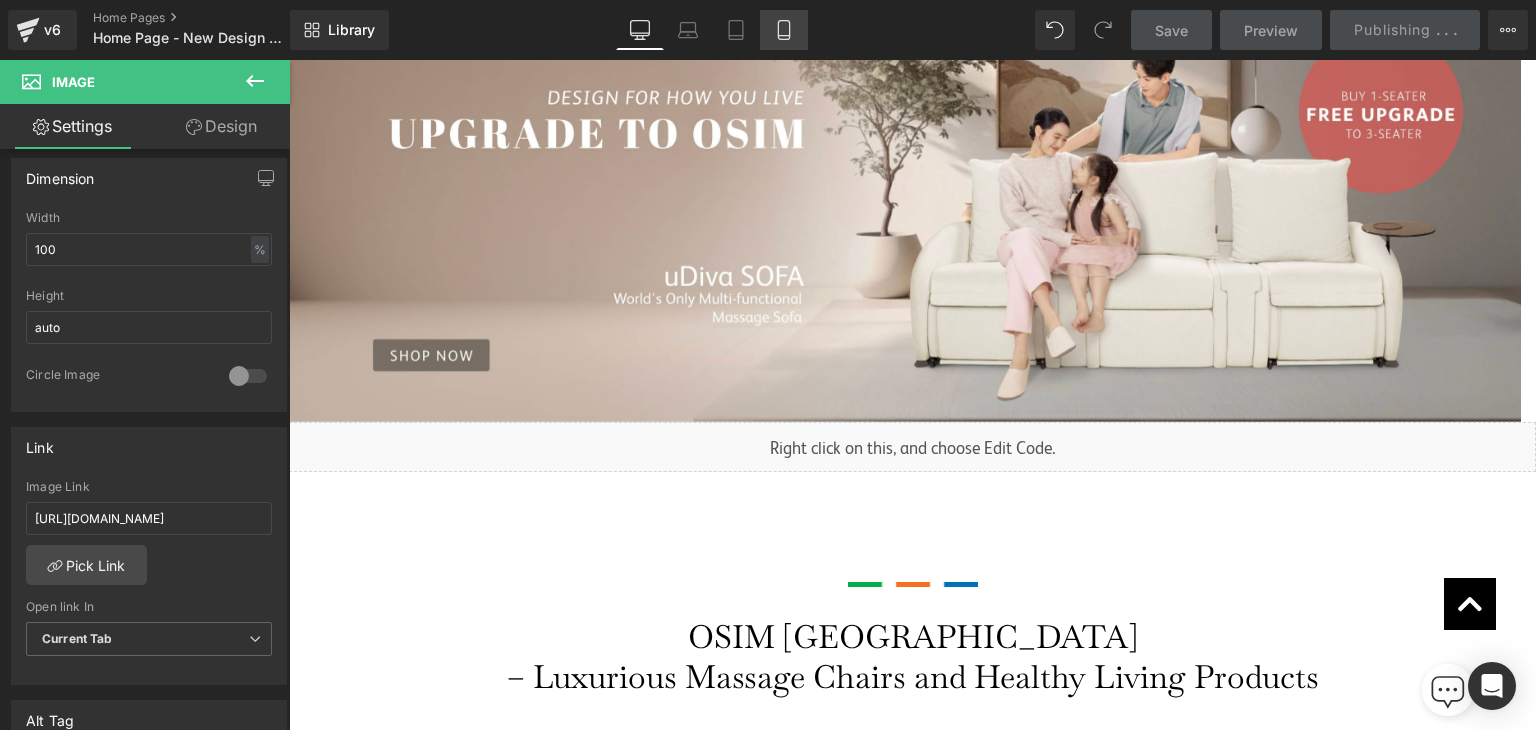 click 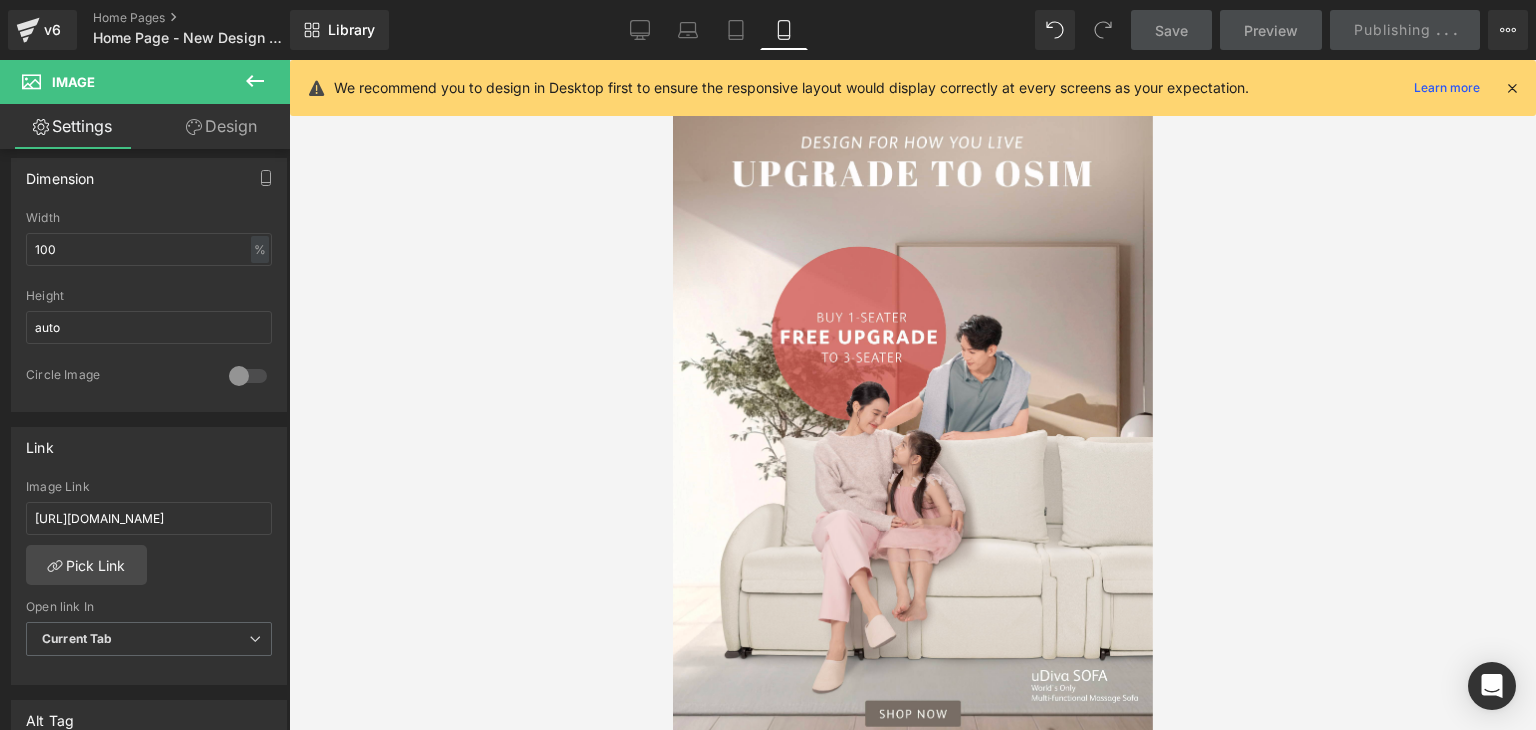 scroll, scrollTop: 0, scrollLeft: 0, axis: both 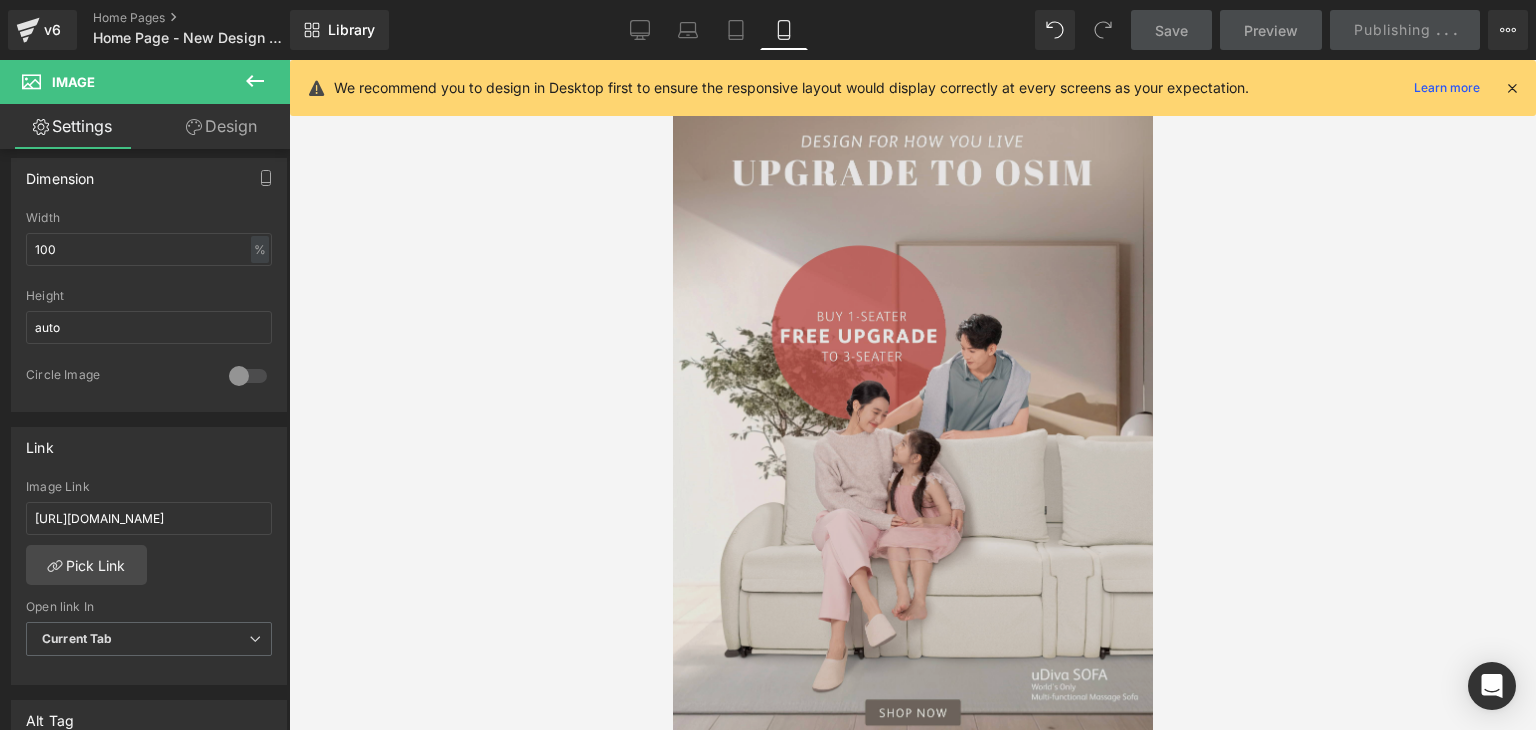 click at bounding box center (912, 396) 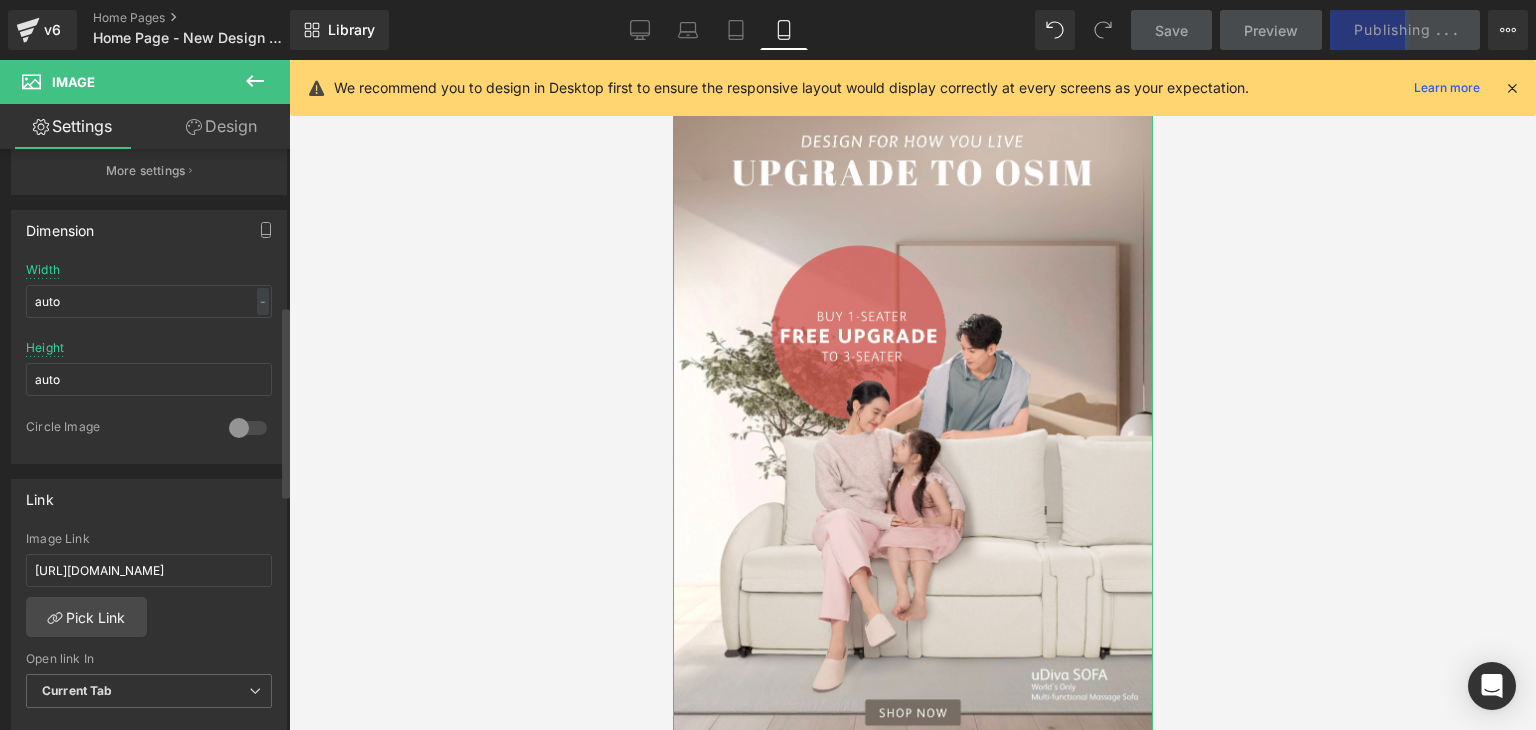 scroll, scrollTop: 600, scrollLeft: 0, axis: vertical 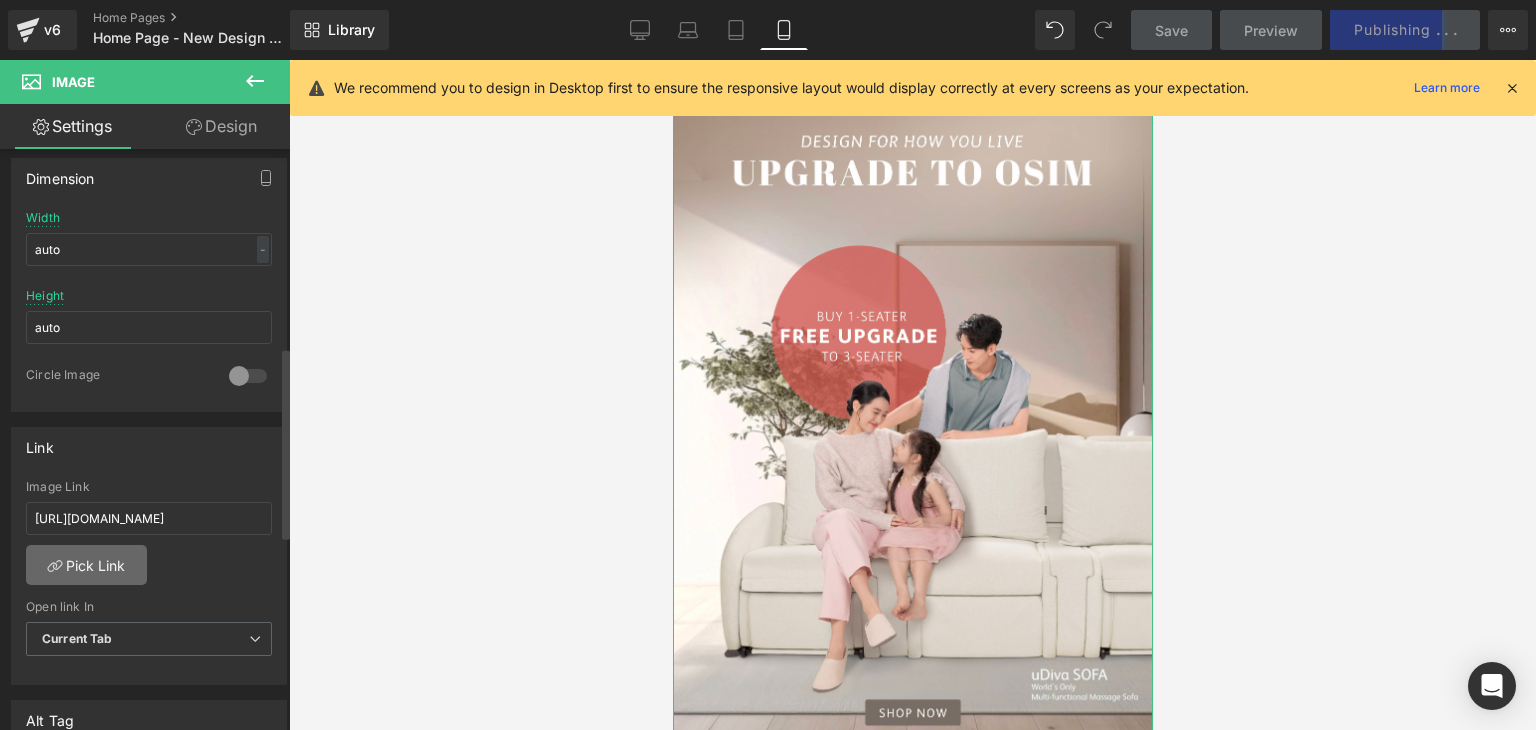 click on "Pick Link" at bounding box center (86, 565) 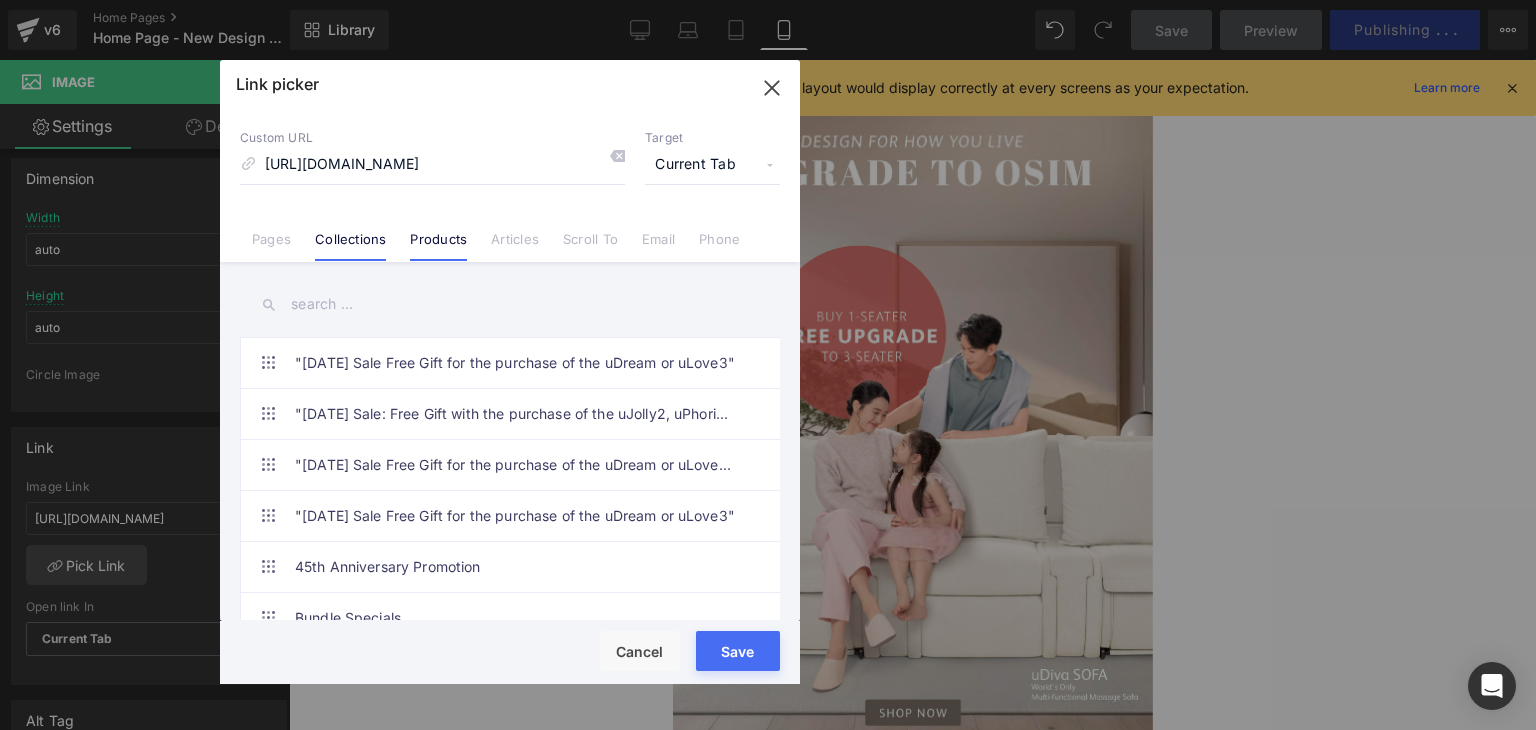 scroll, scrollTop: 0, scrollLeft: 0, axis: both 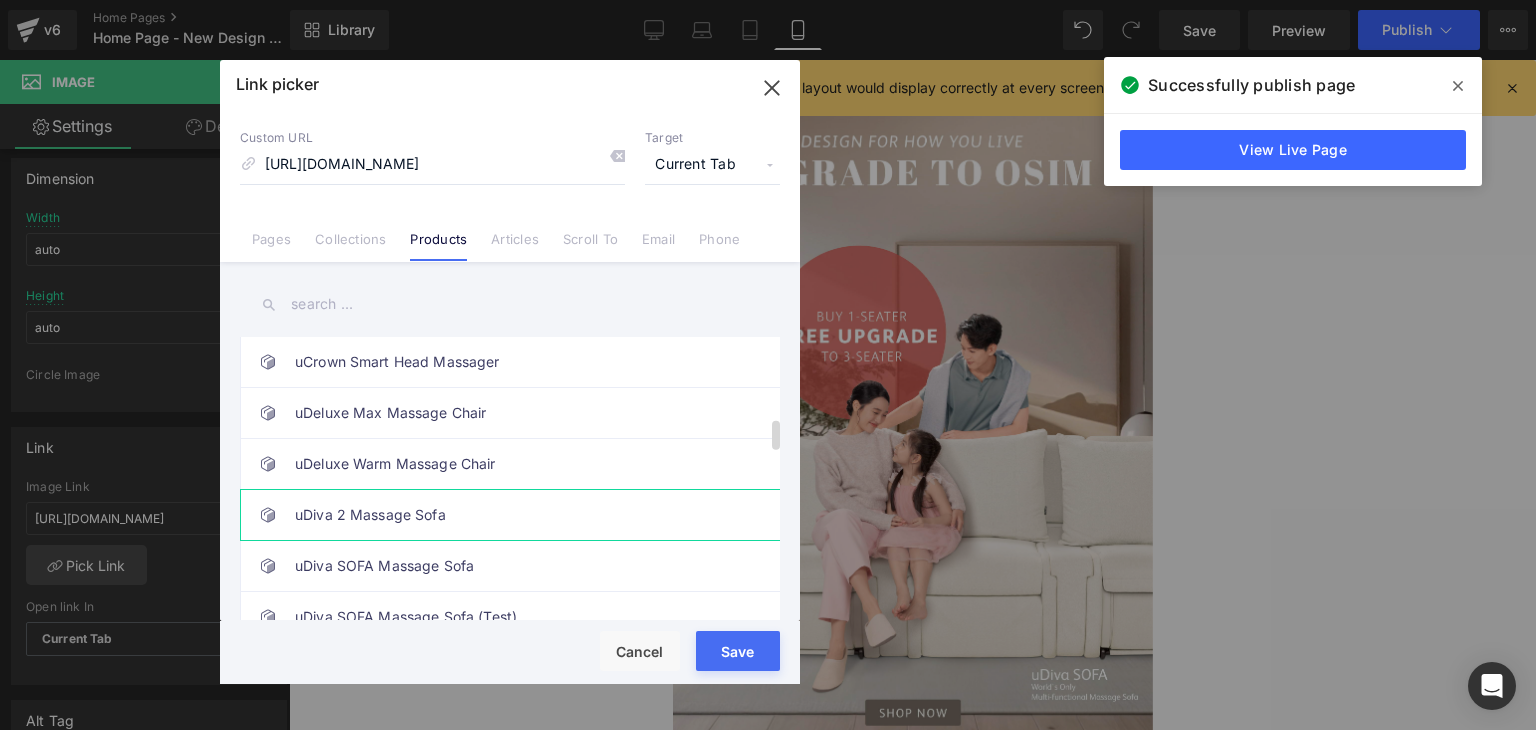click on "uDiva 2 Massage Sofa" at bounding box center (515, 515) 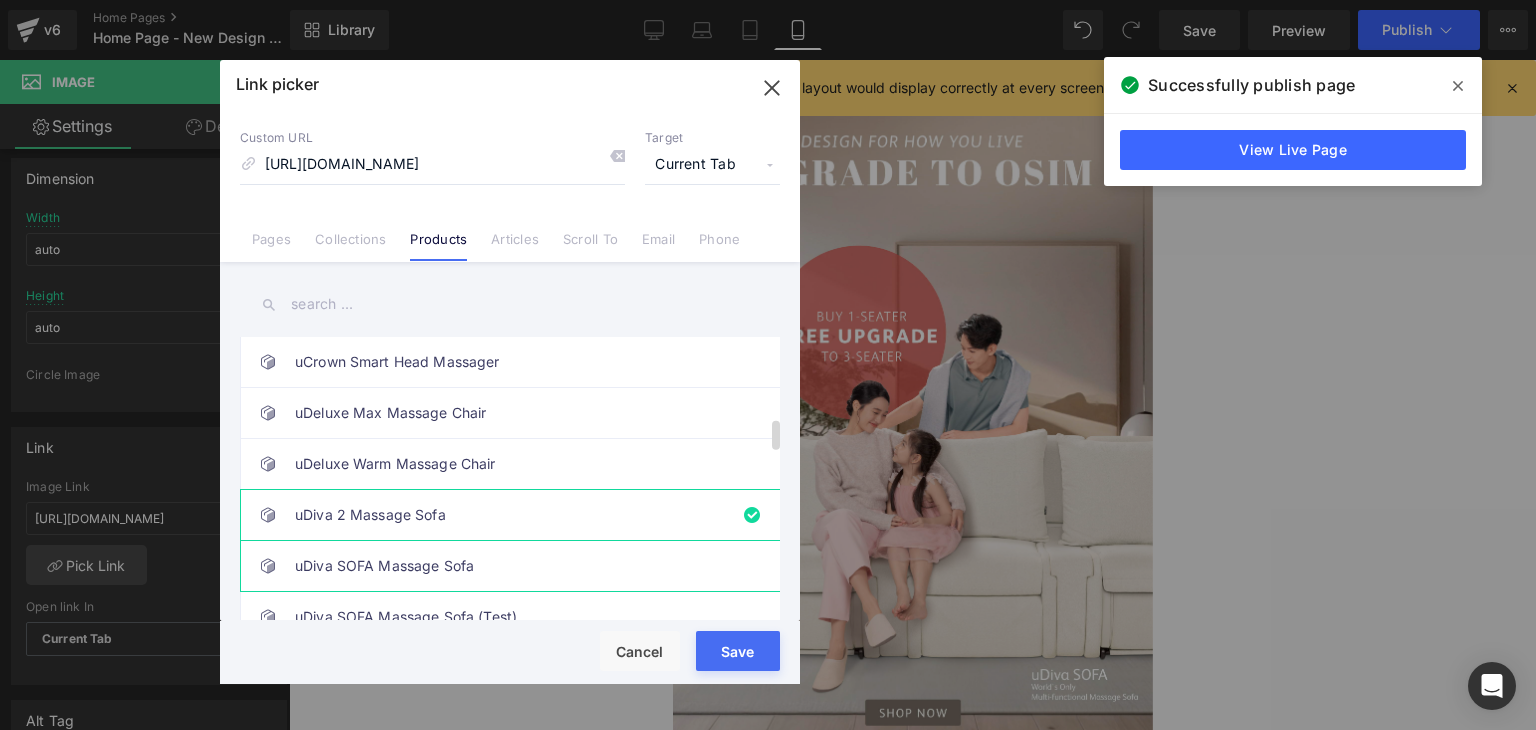click on "uDiva SOFA Massage Sofa" at bounding box center [515, 566] 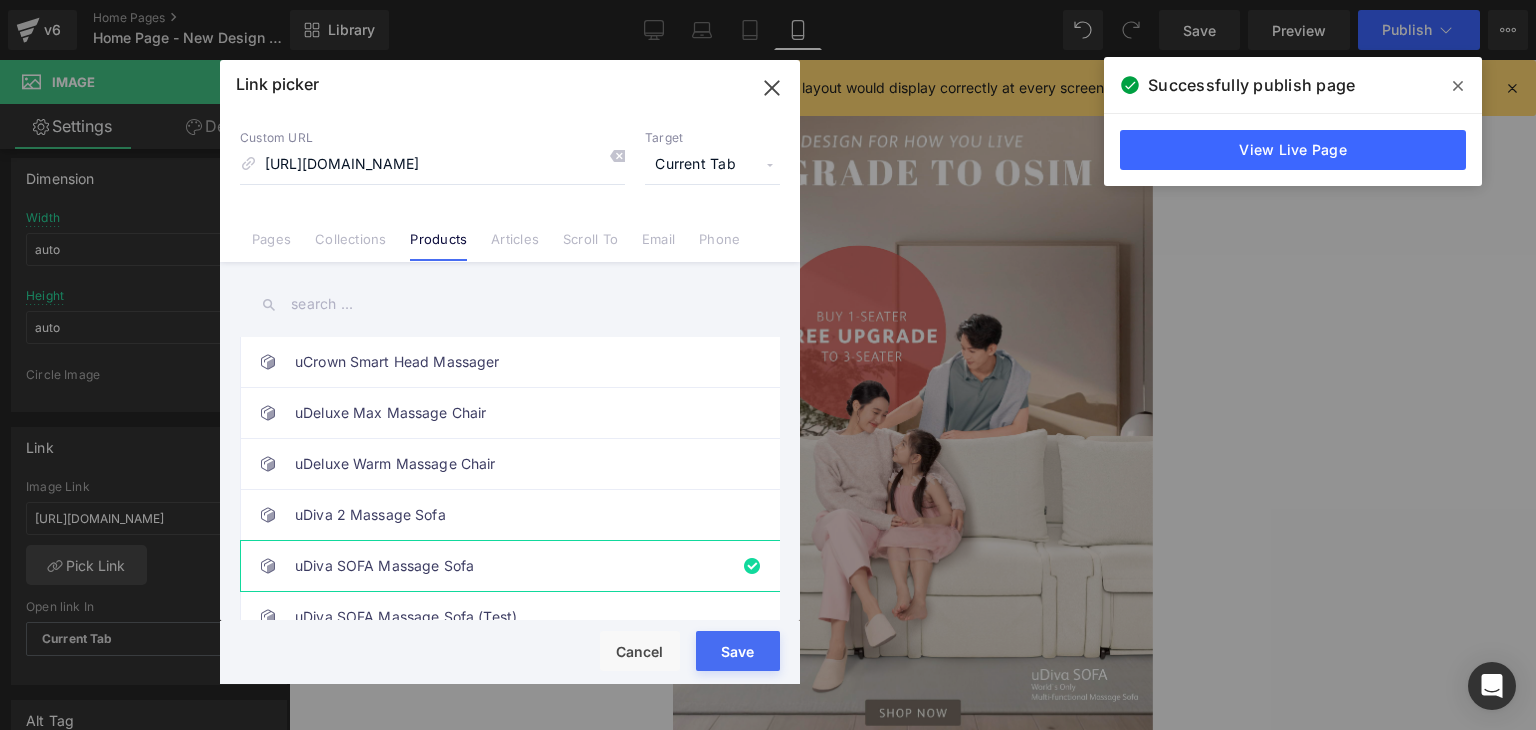 click on "Loading Product Data" at bounding box center [768, 651] 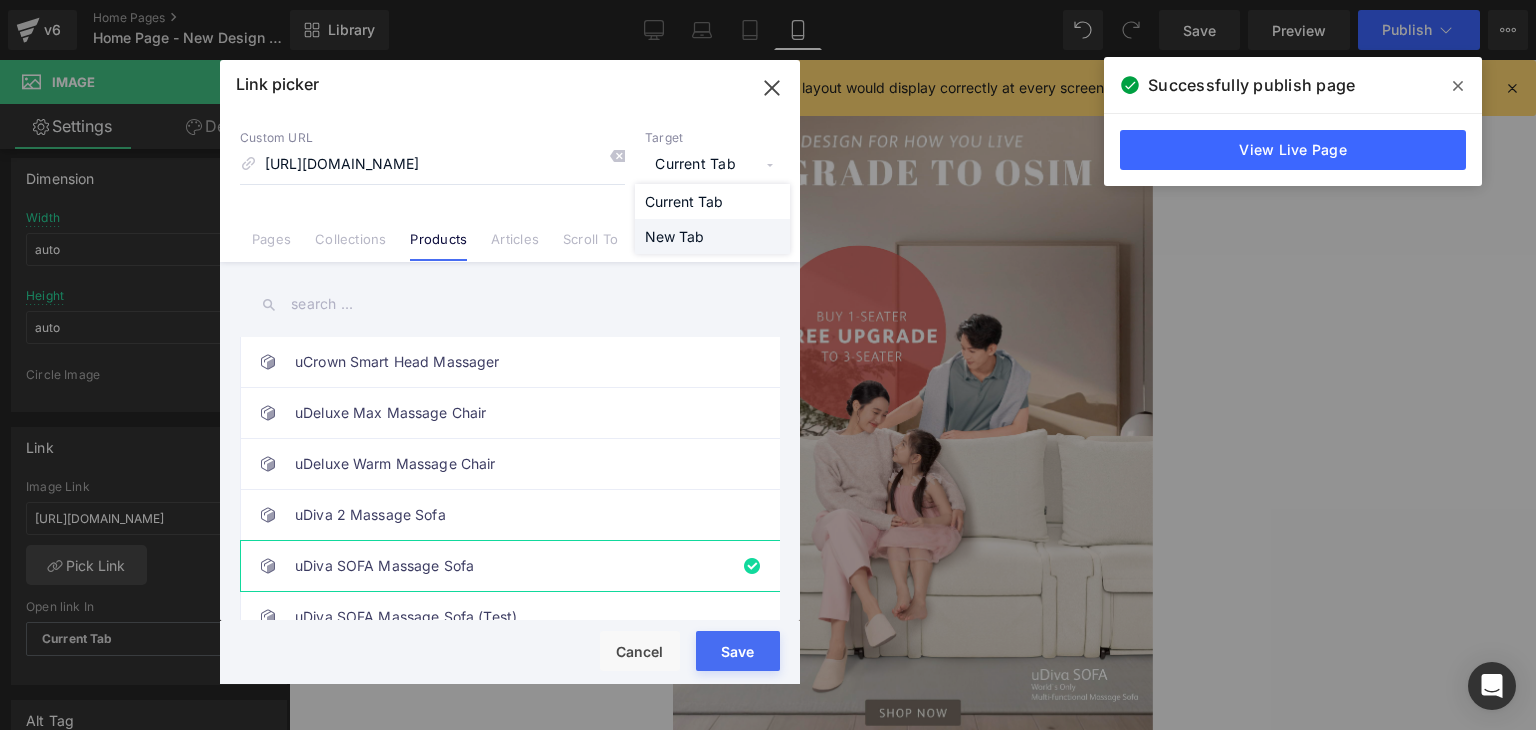 click on "New Tab" at bounding box center (712, 236) 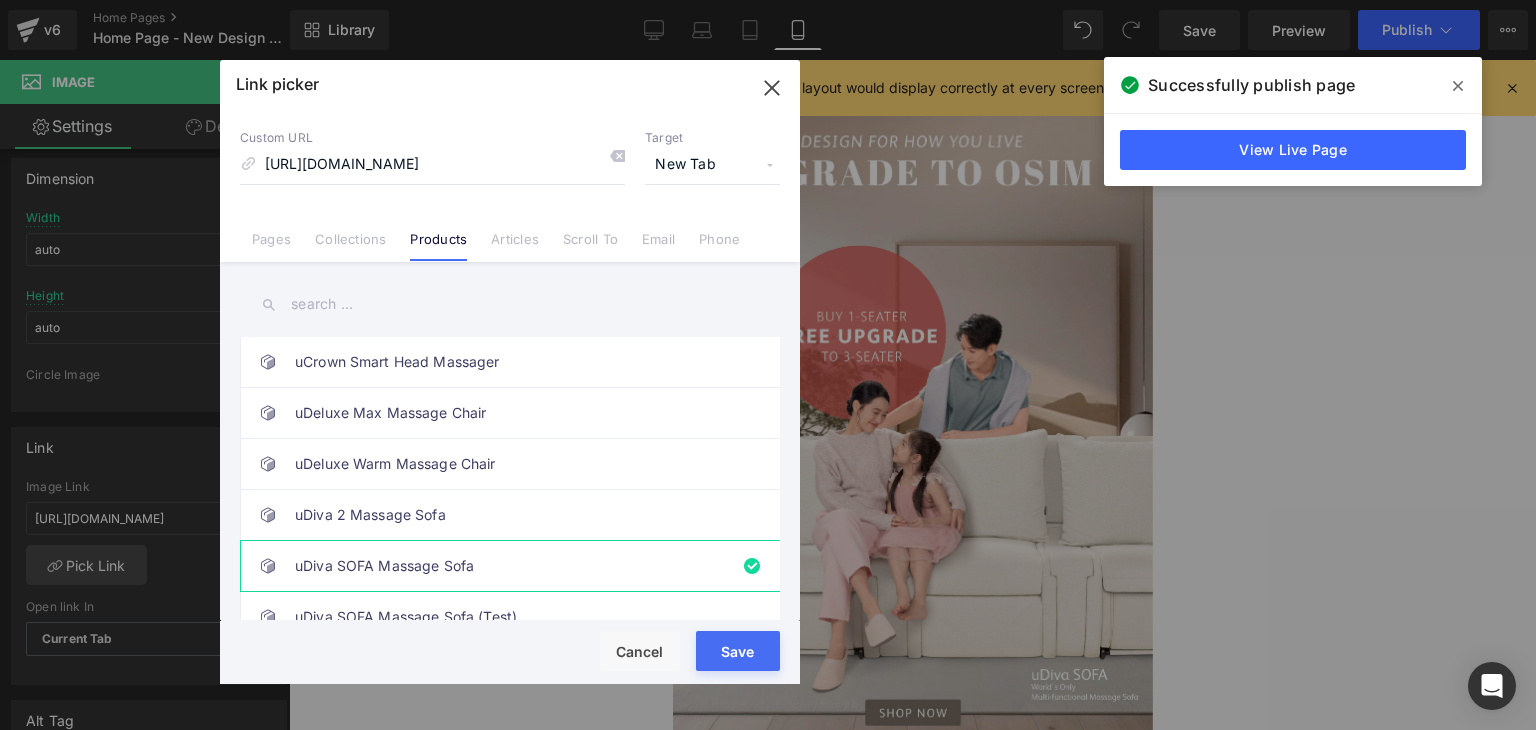 click on "New Tab" at bounding box center (712, 165) 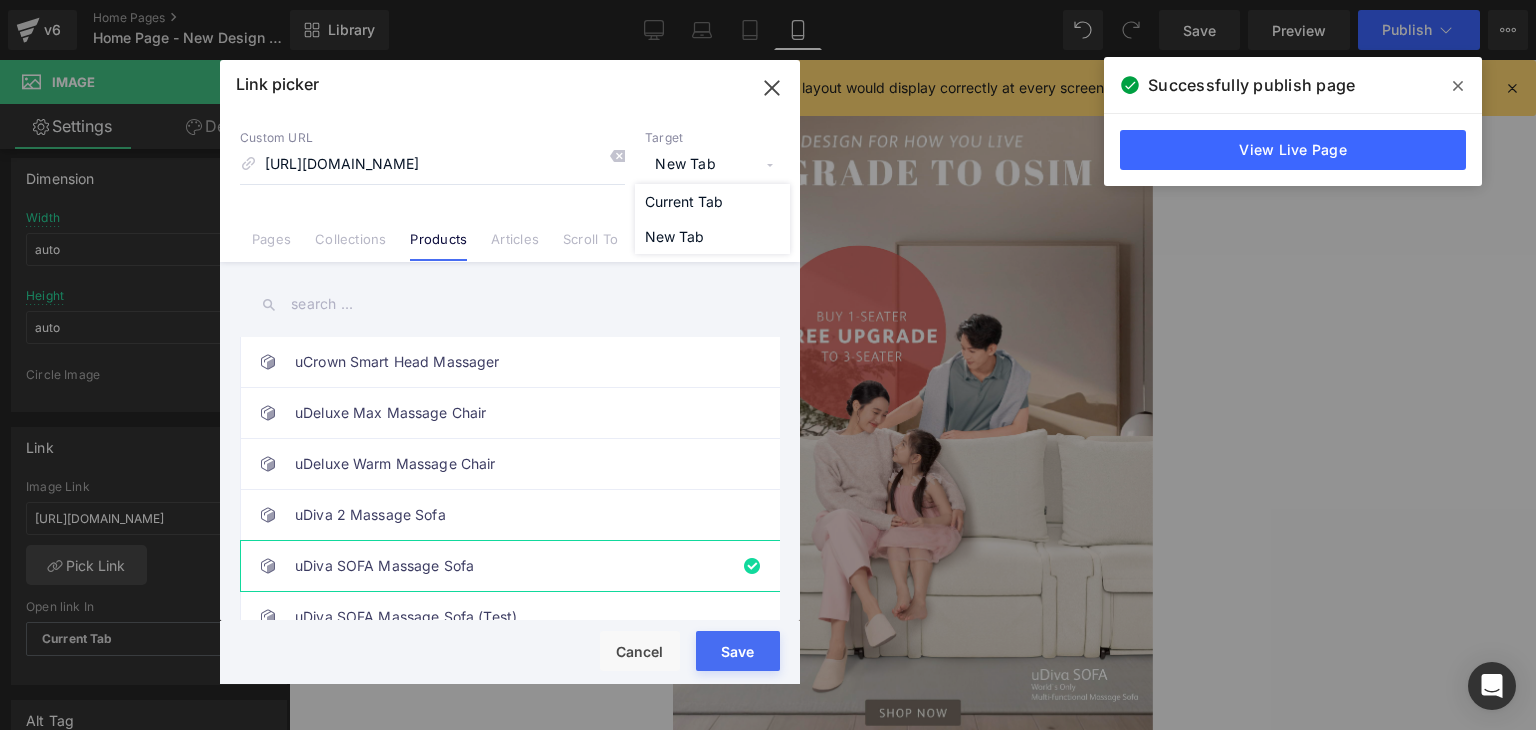 click on "Current Tab" at bounding box center [712, 201] 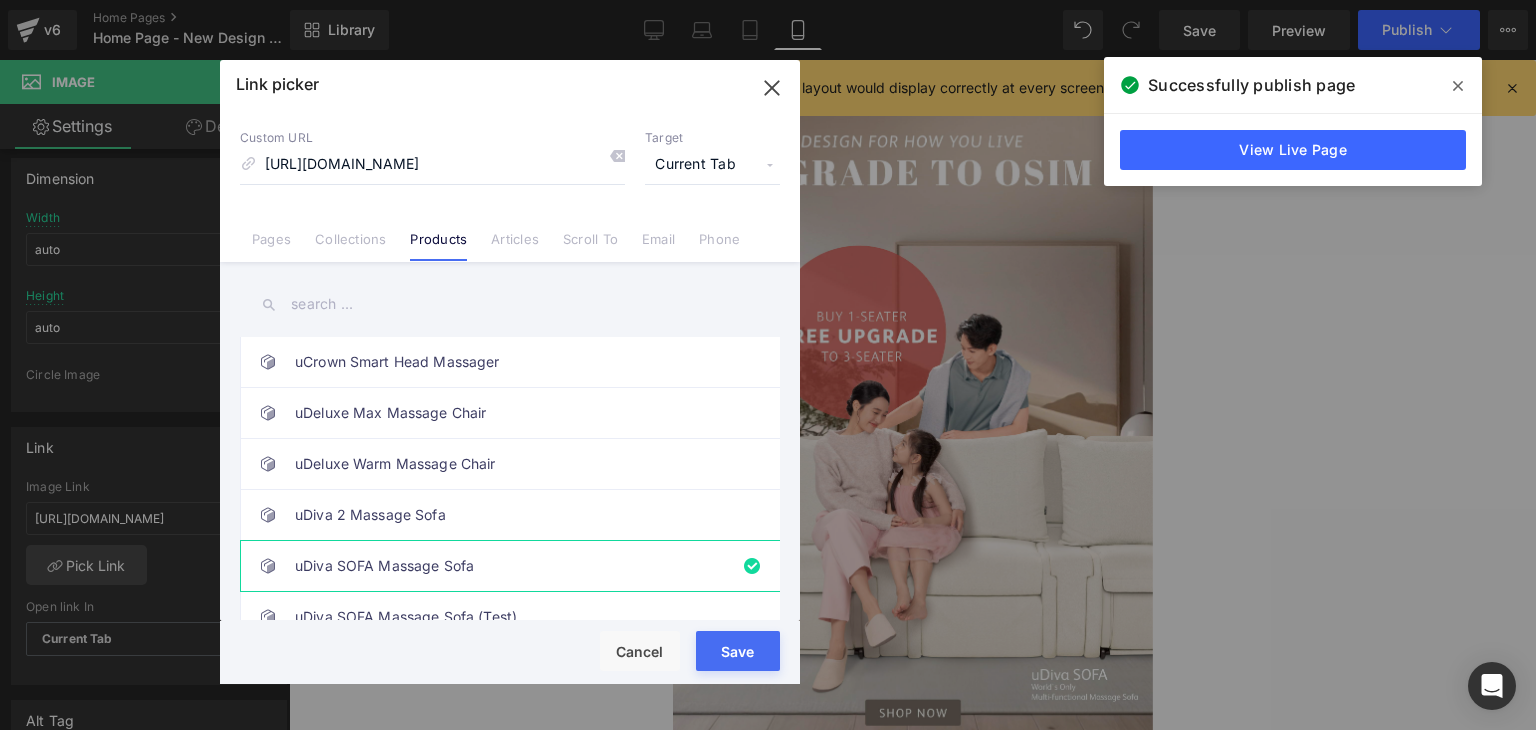 click on "Loading Product Data" at bounding box center [768, 651] 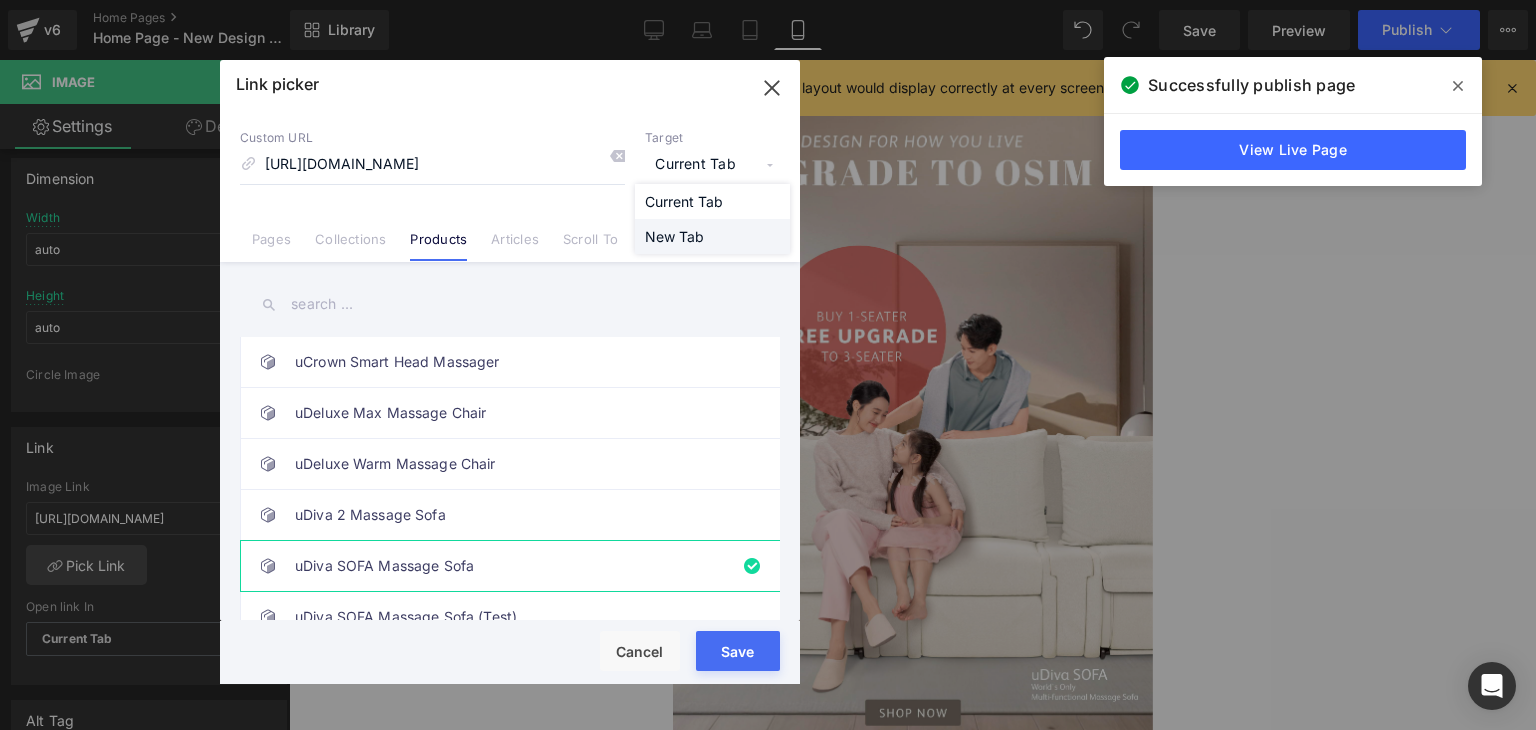 click on "New Tab" at bounding box center [712, 236] 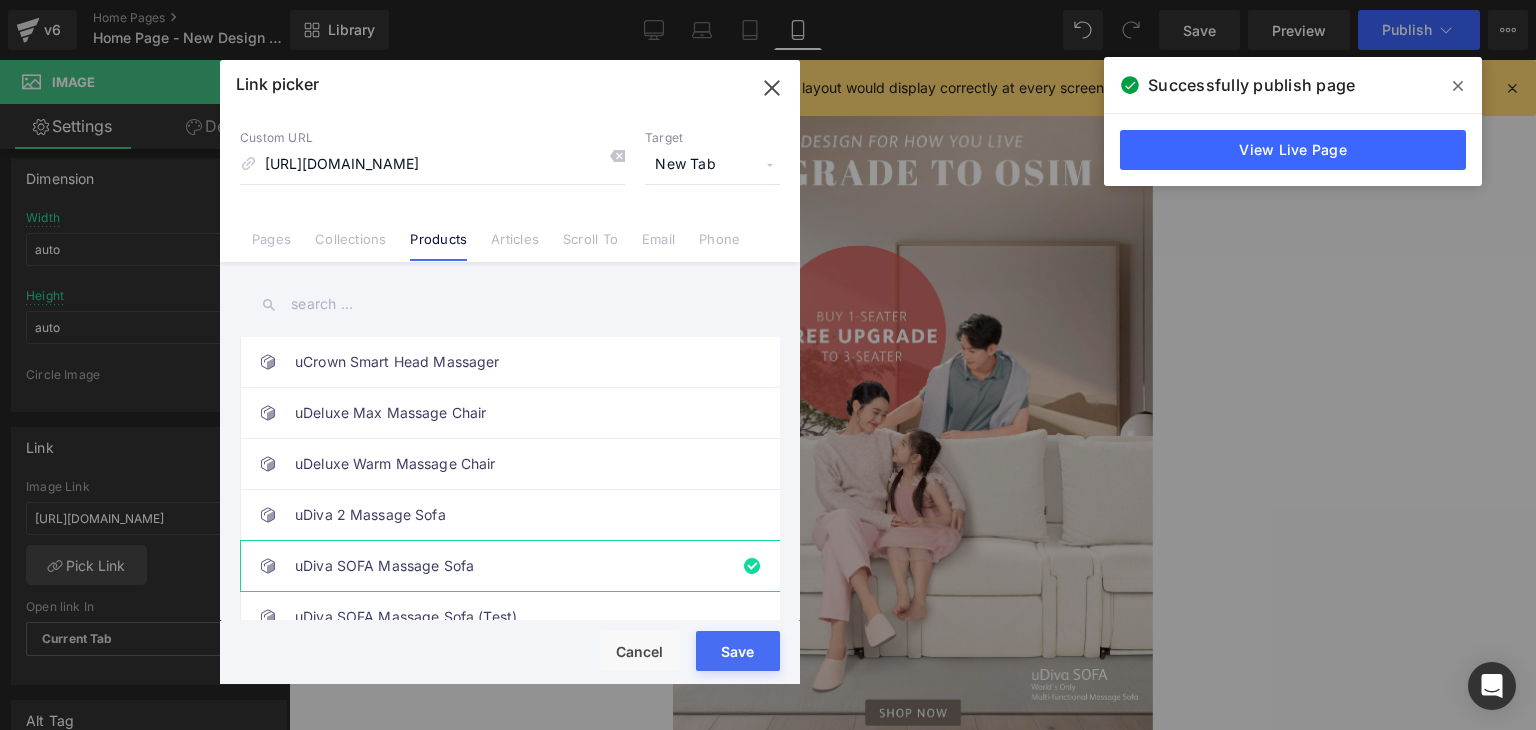 click on "Loading Product Data" at bounding box center [768, 651] 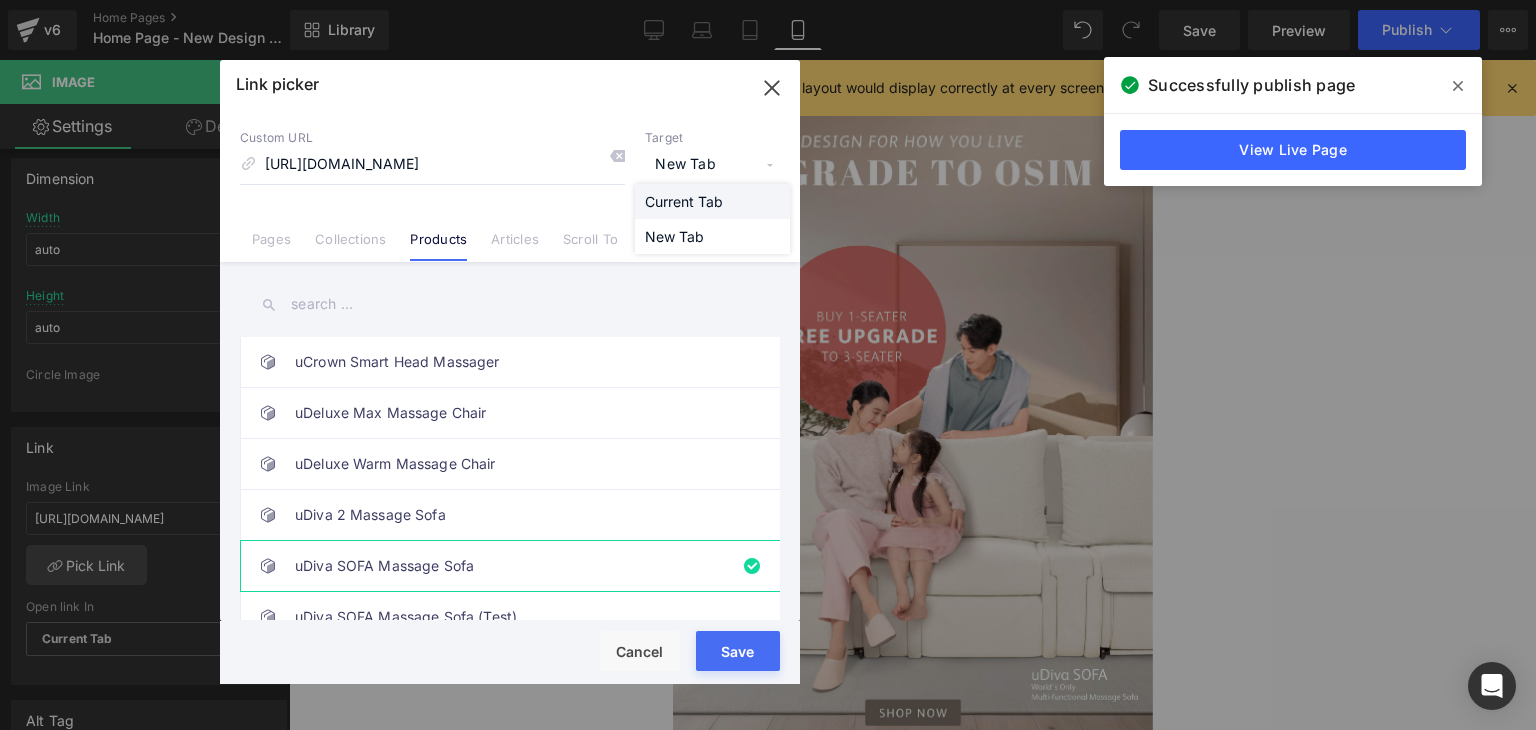click on "Current Tab" at bounding box center [712, 201] 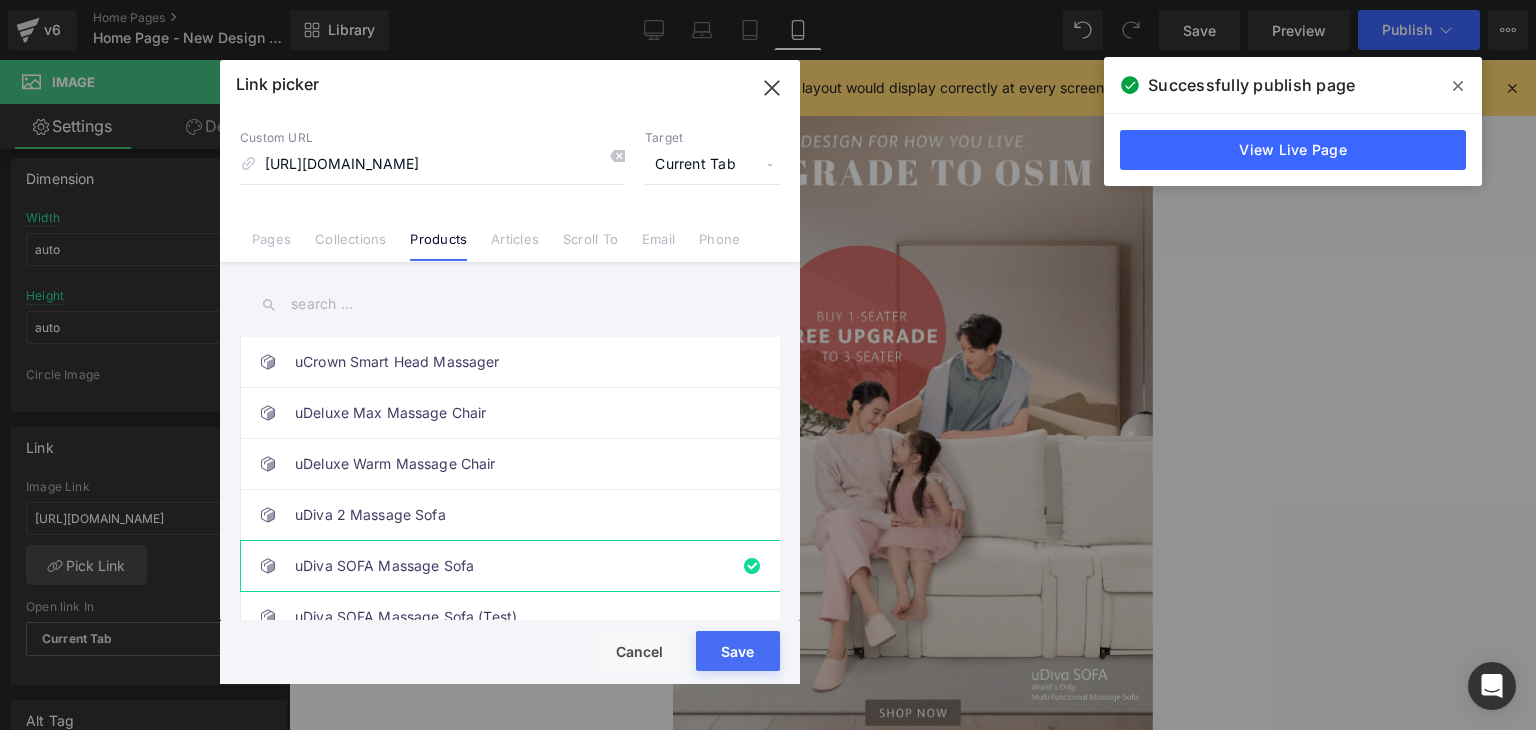 click on "Loading Product Data" at bounding box center [768, 651] 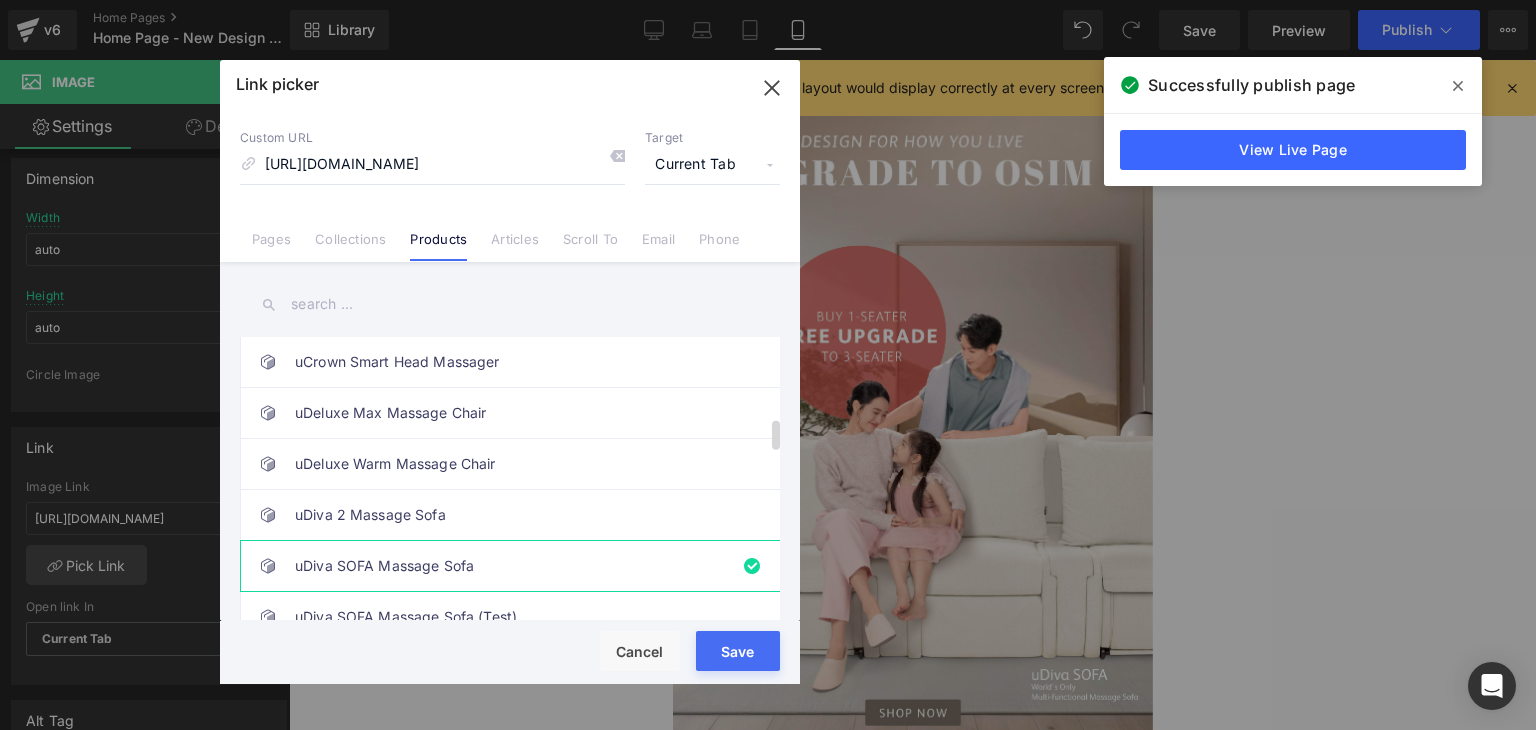 click on "uDiva SOFA Massage Sofa" at bounding box center [514, 565] 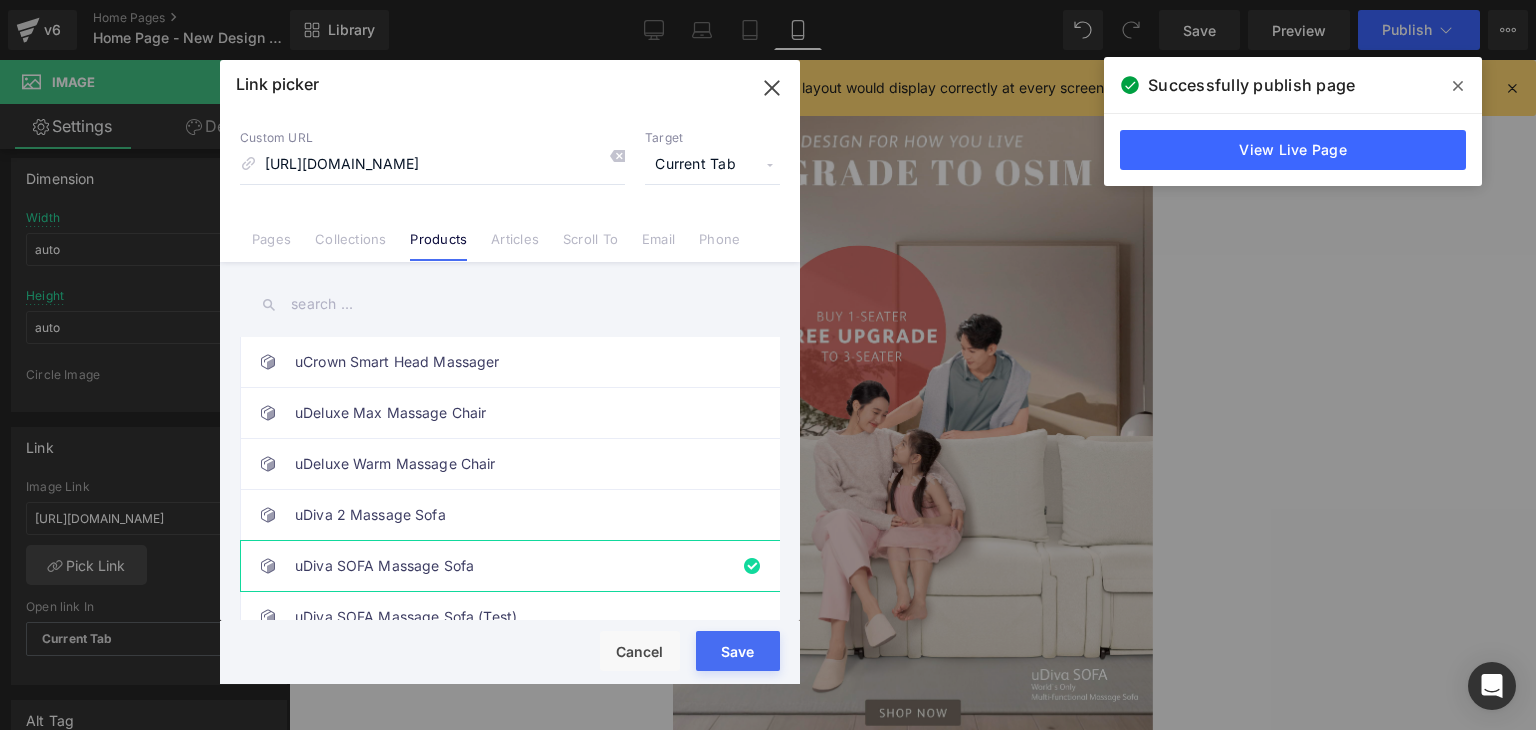click 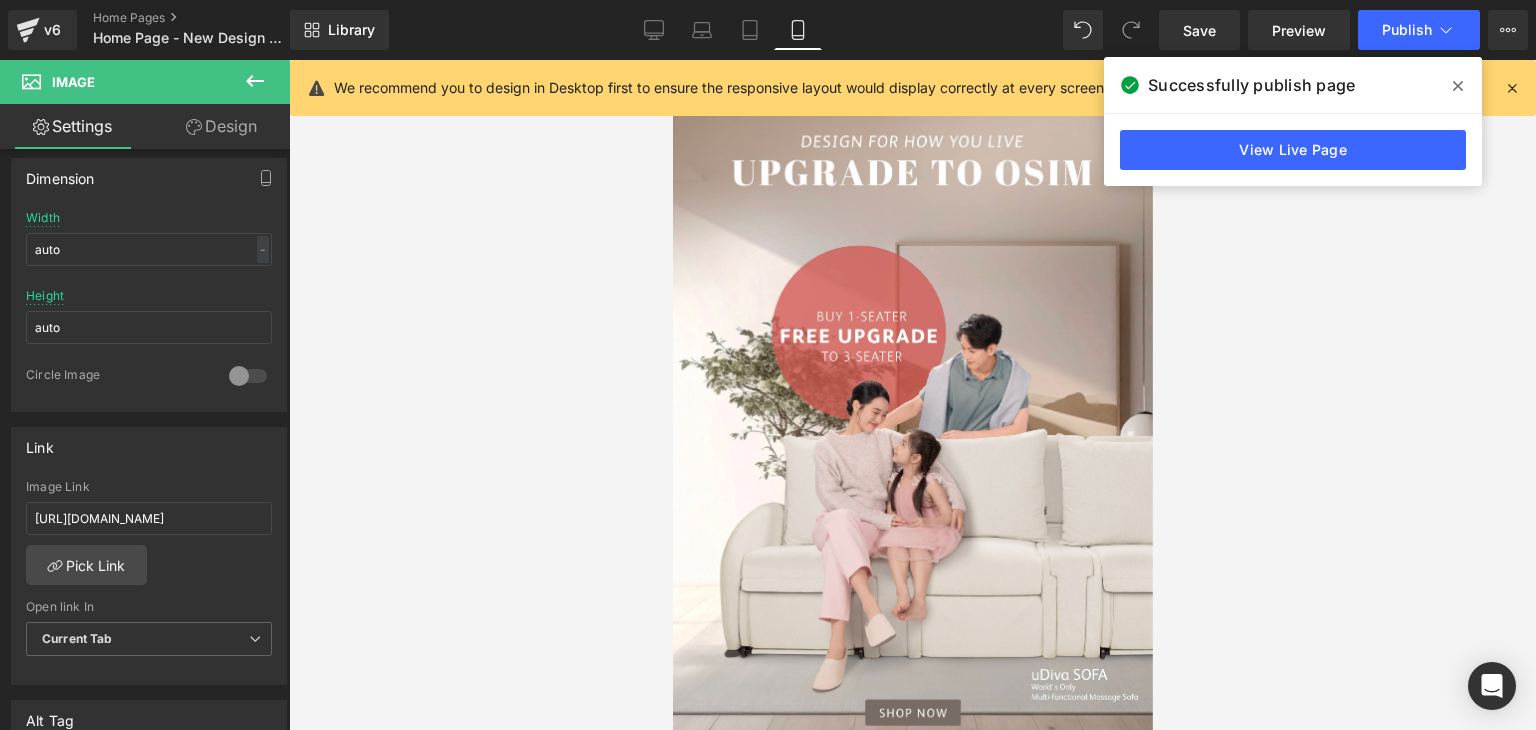 click at bounding box center (1458, 86) 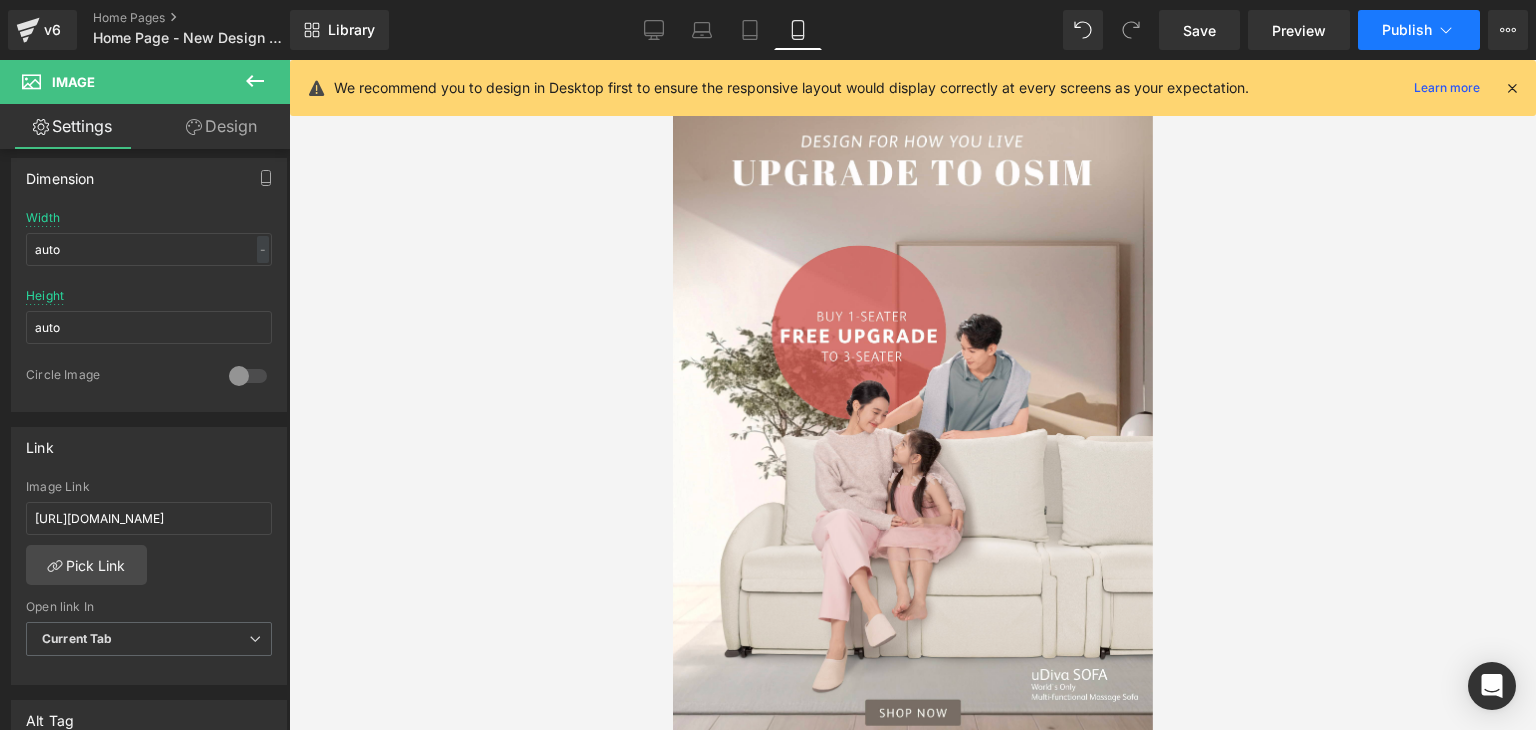 click on "Publish" at bounding box center (1407, 30) 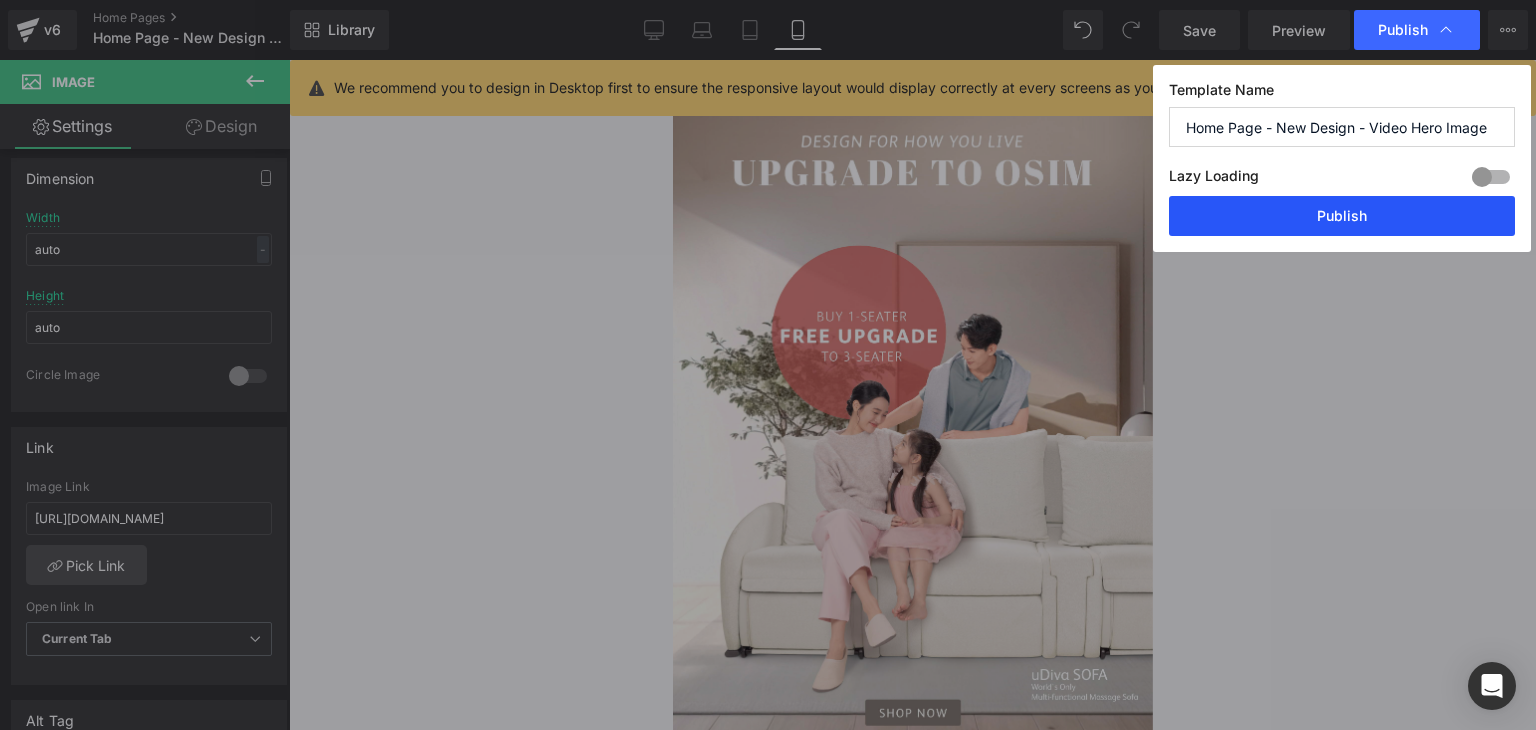 click on "Publish" at bounding box center [1342, 216] 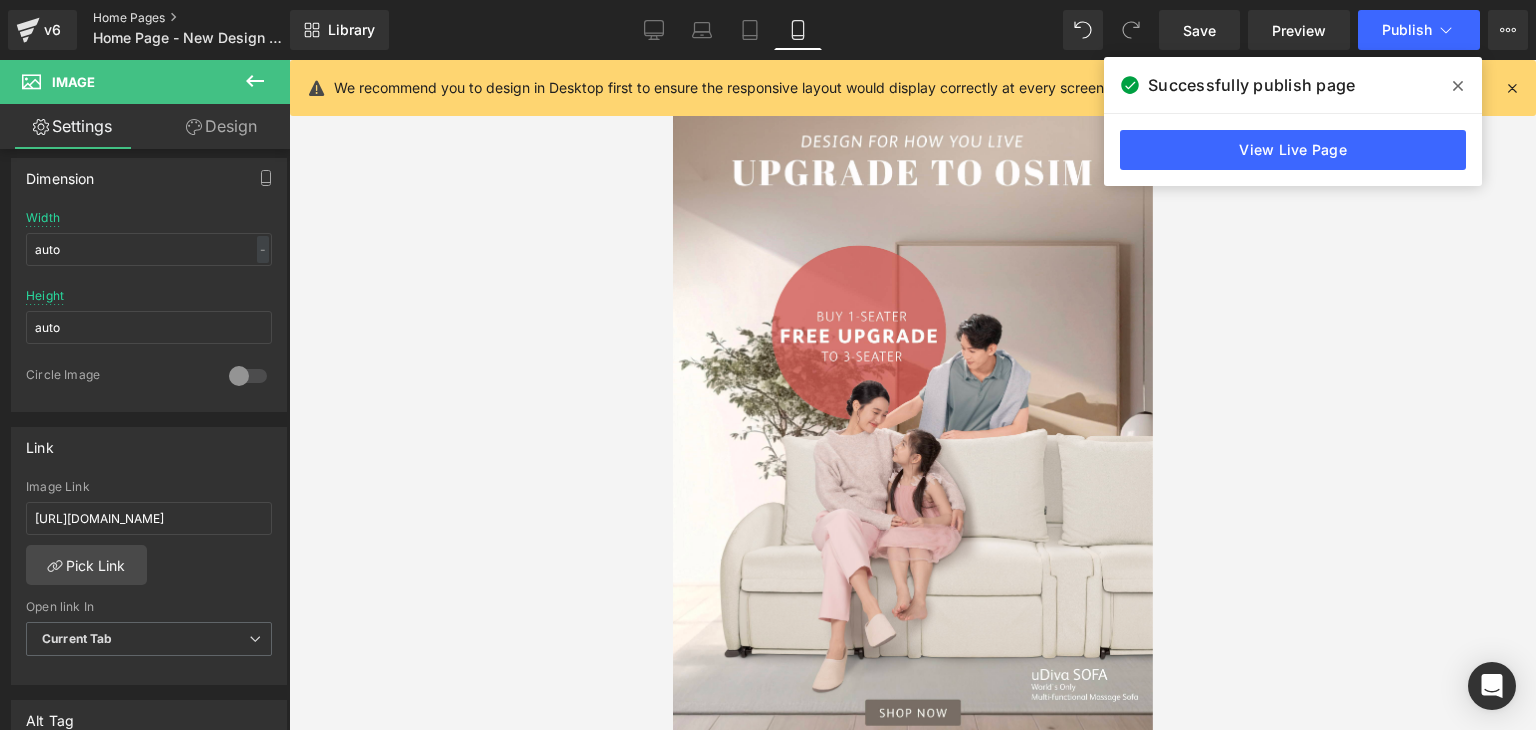 click on "Home Pages" at bounding box center [208, 18] 